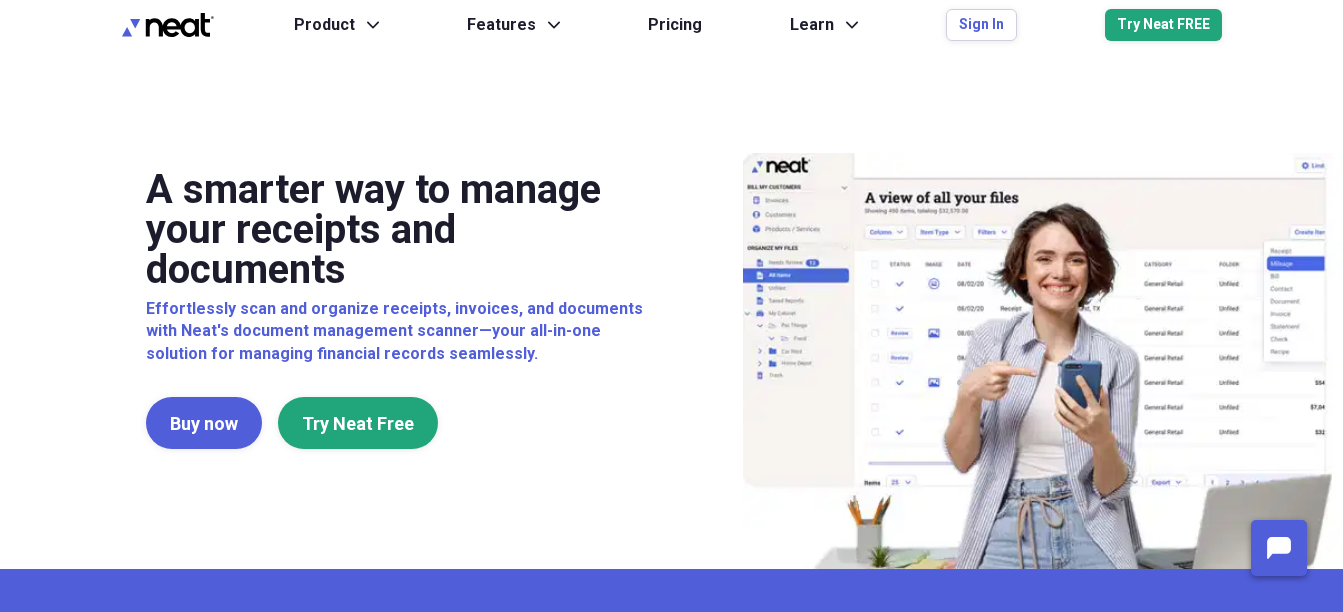 scroll, scrollTop: 0, scrollLeft: 0, axis: both 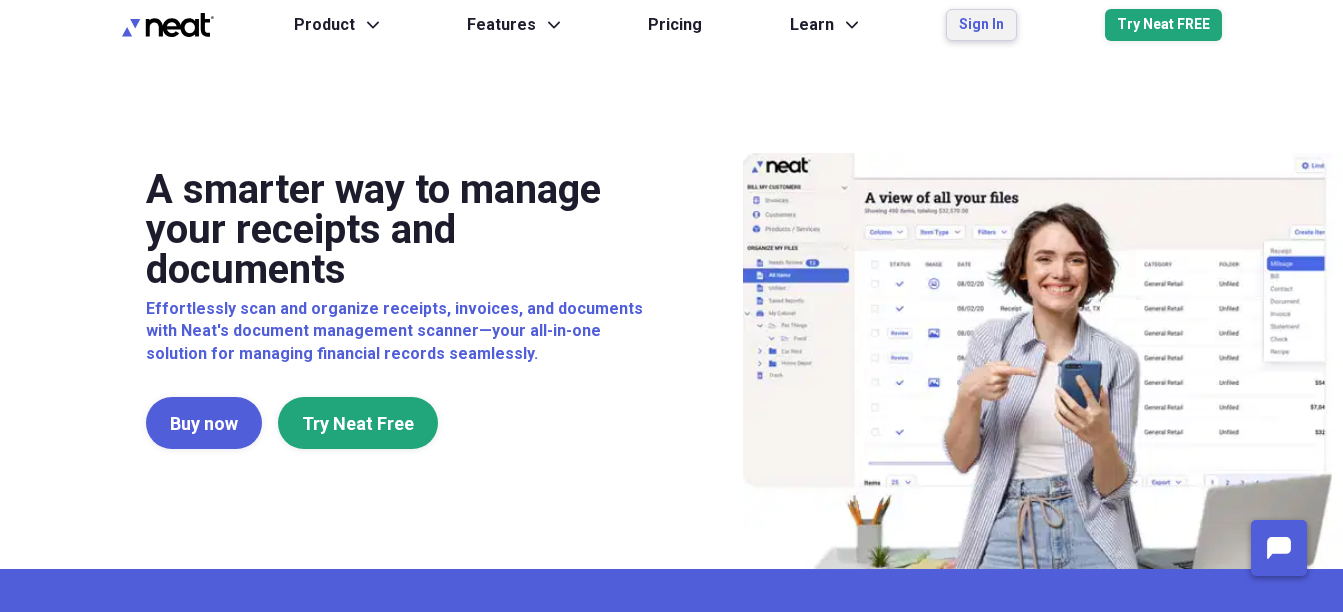 click on "Sign In" at bounding box center (981, 25) 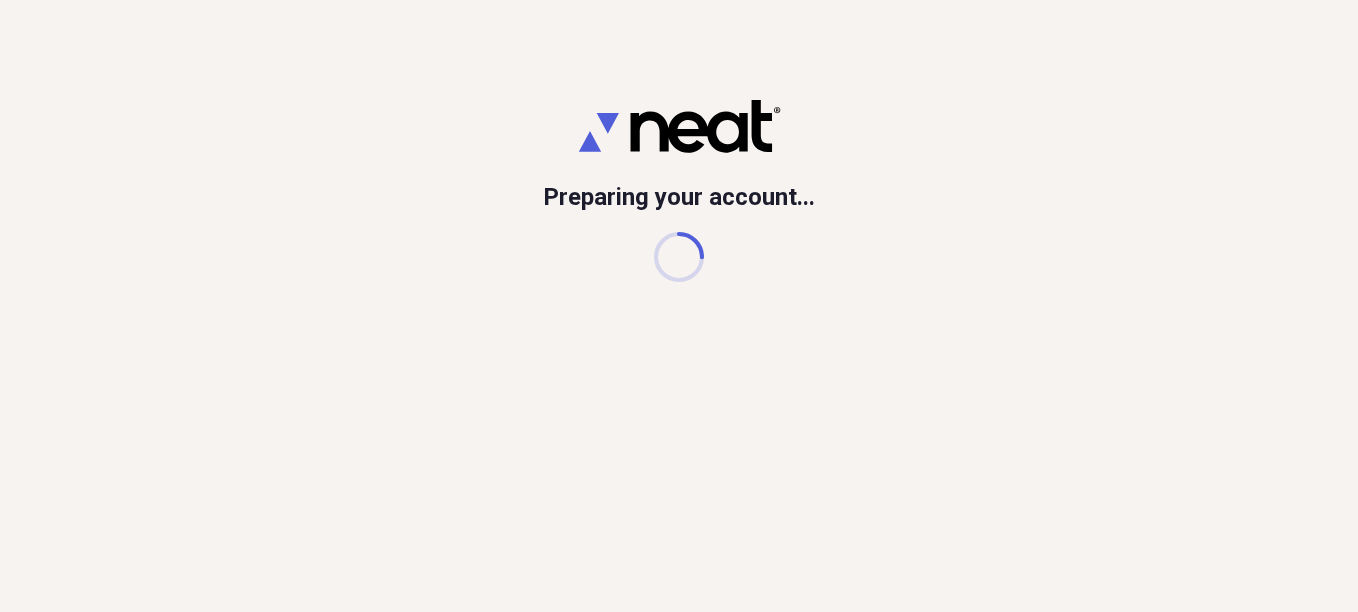 scroll, scrollTop: 0, scrollLeft: 0, axis: both 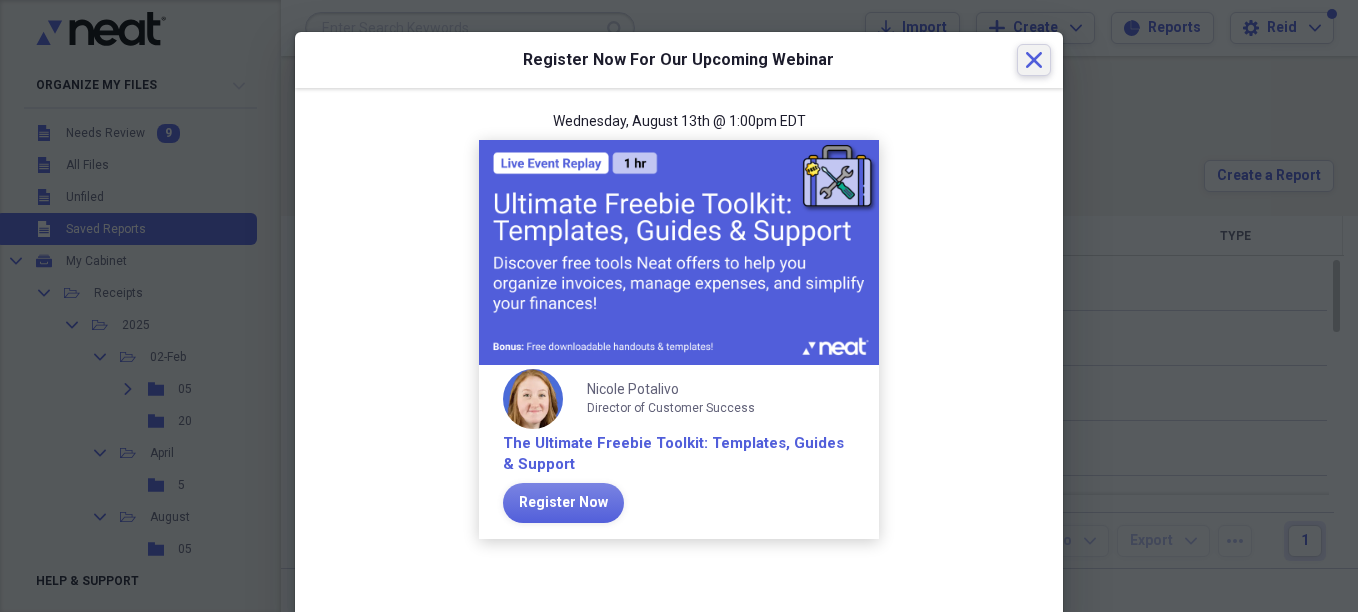 click on "Close" at bounding box center (1034, 60) 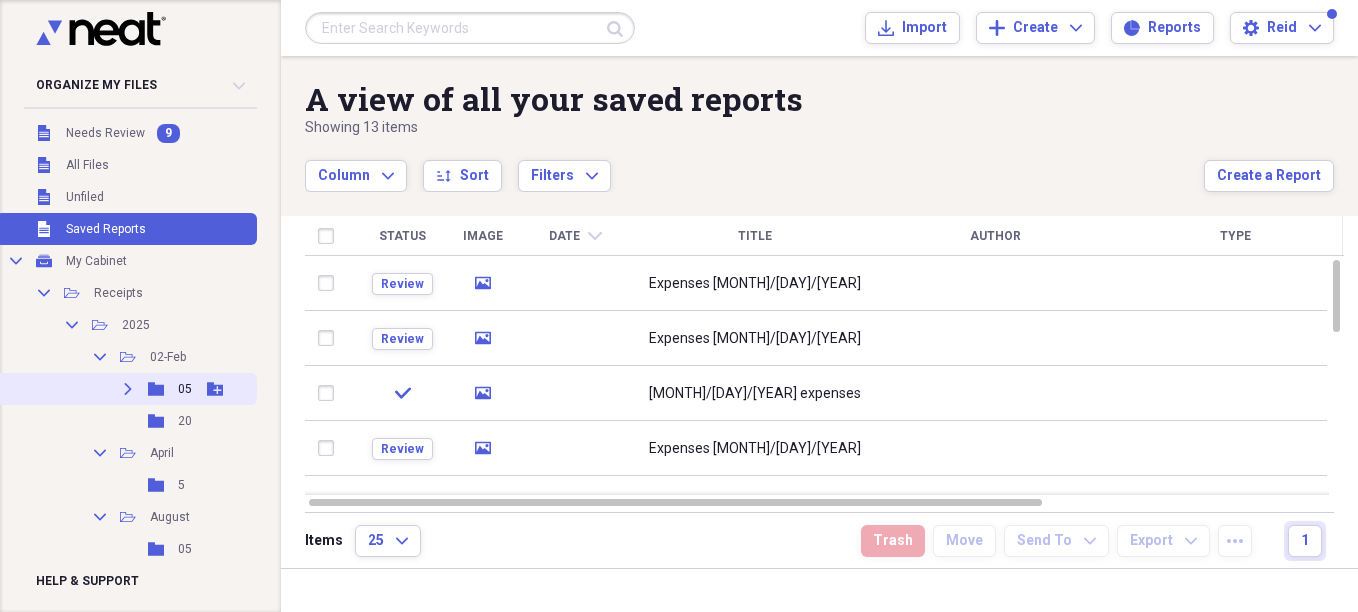 click on "Folder" 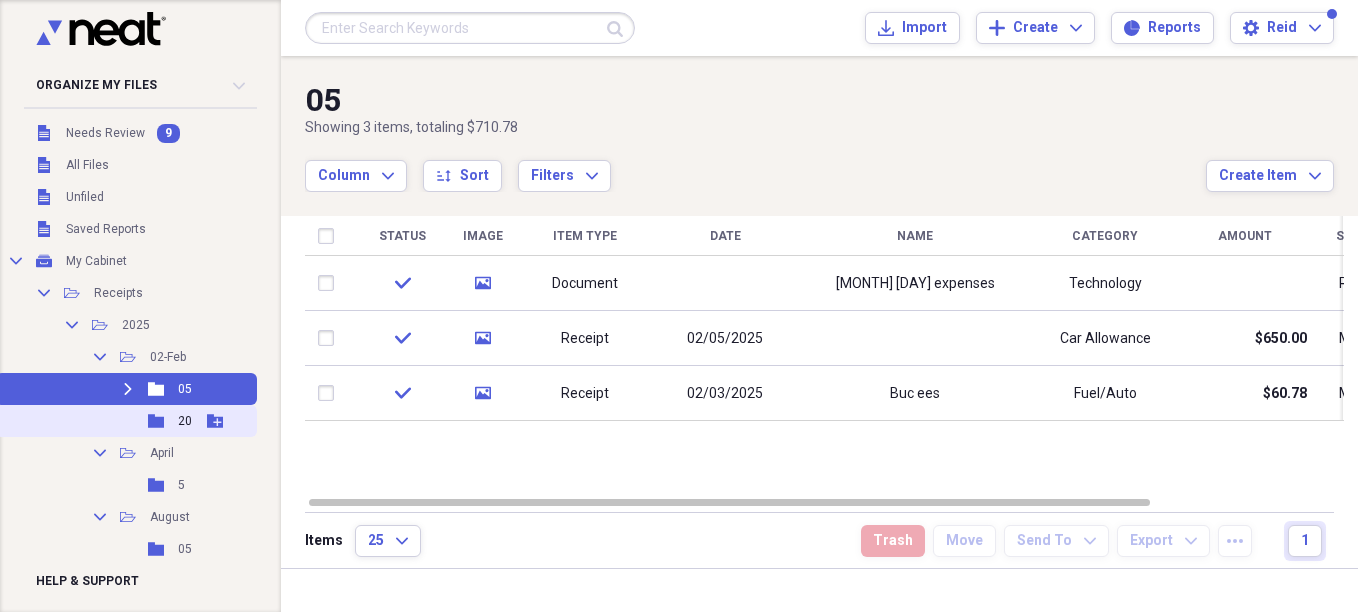 click on "Folder" at bounding box center (157, 421) 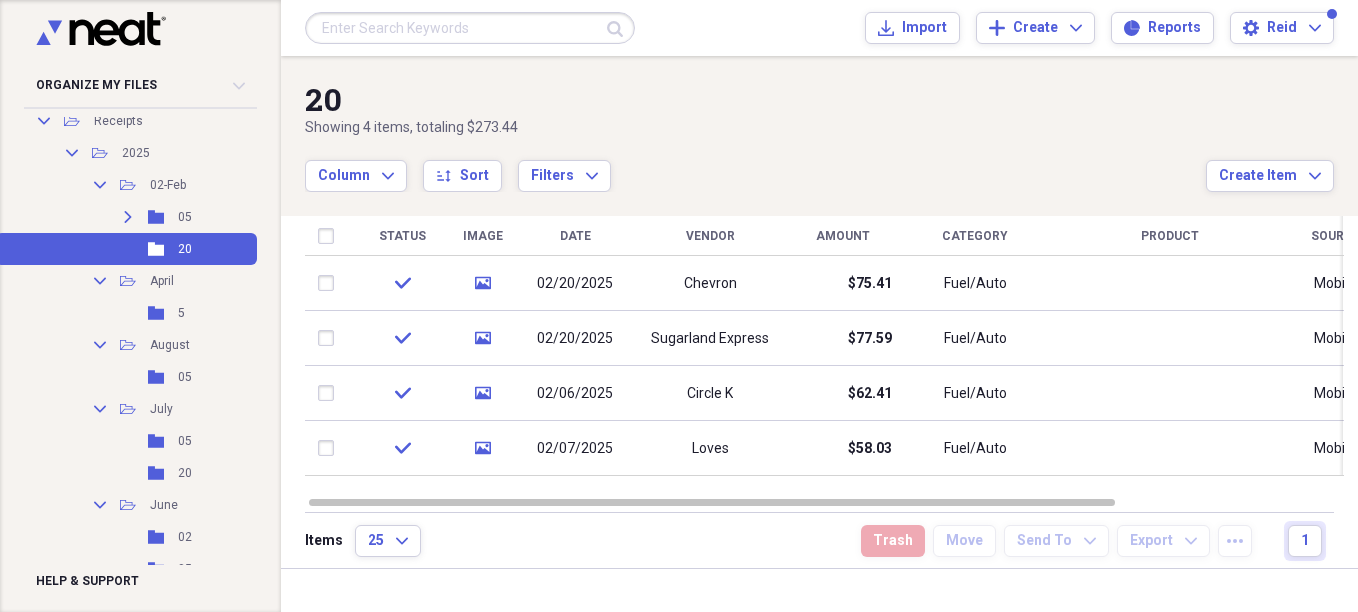 scroll, scrollTop: 173, scrollLeft: 0, axis: vertical 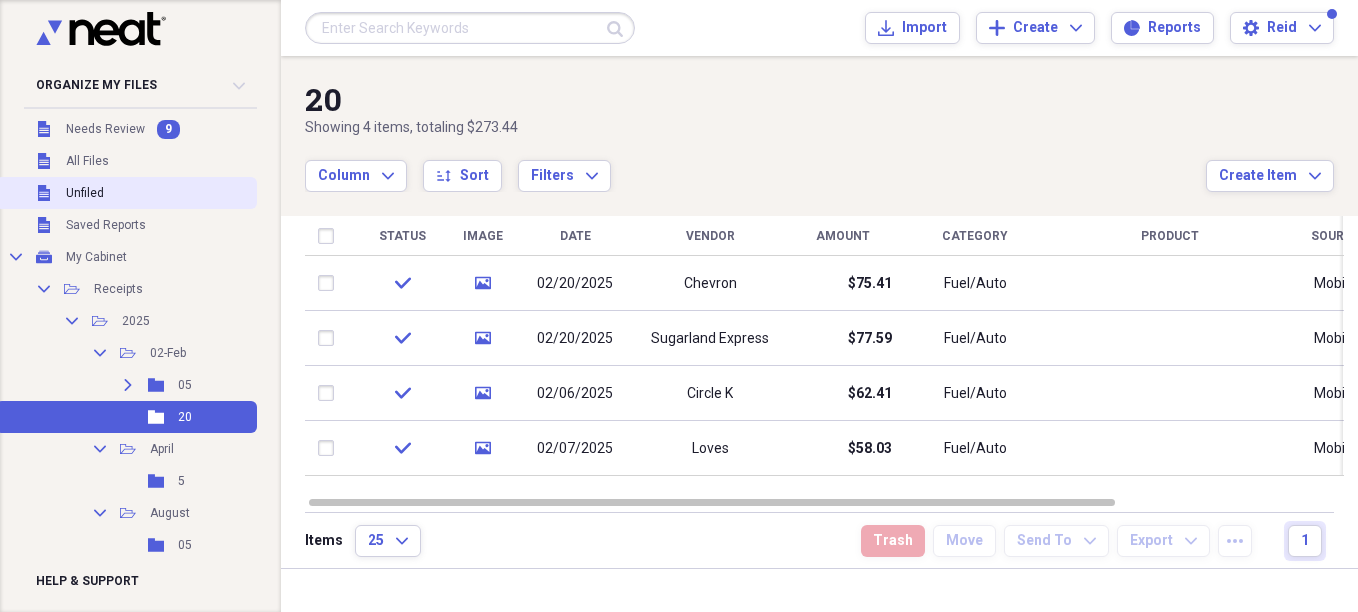 click on "Unfiled Unfiled" at bounding box center [126, 193] 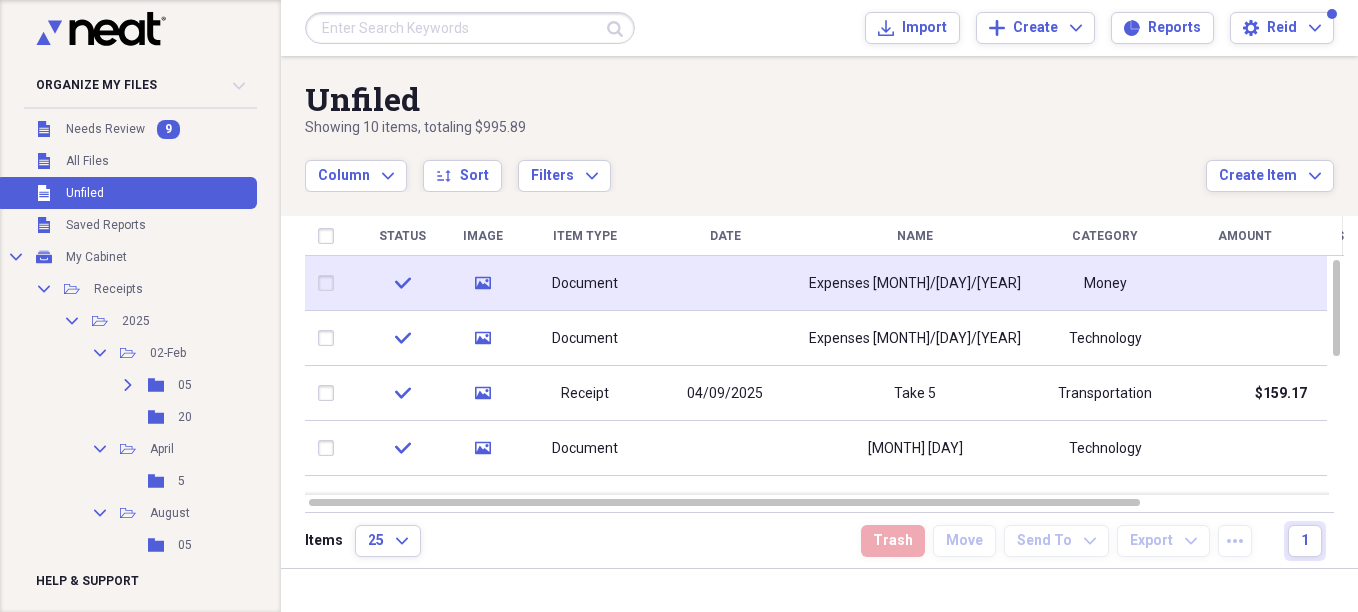 click on "Expenses [MONTH]/[DAY]/[YEAR]" at bounding box center (915, 284) 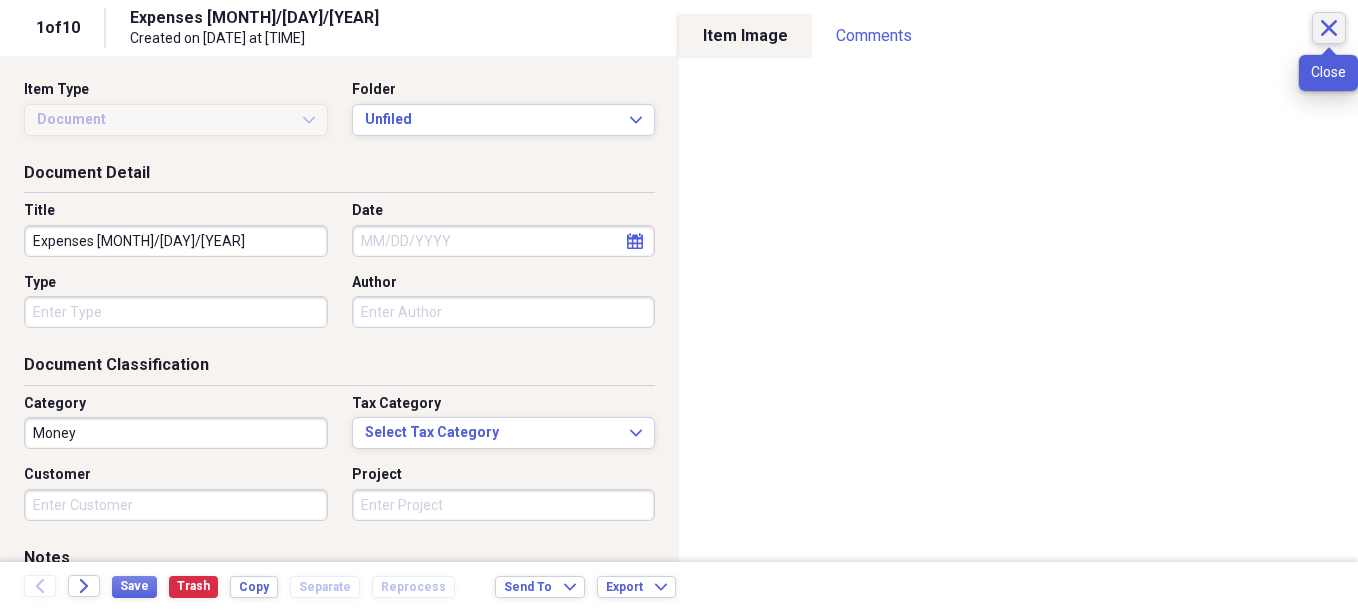 click on "Close" 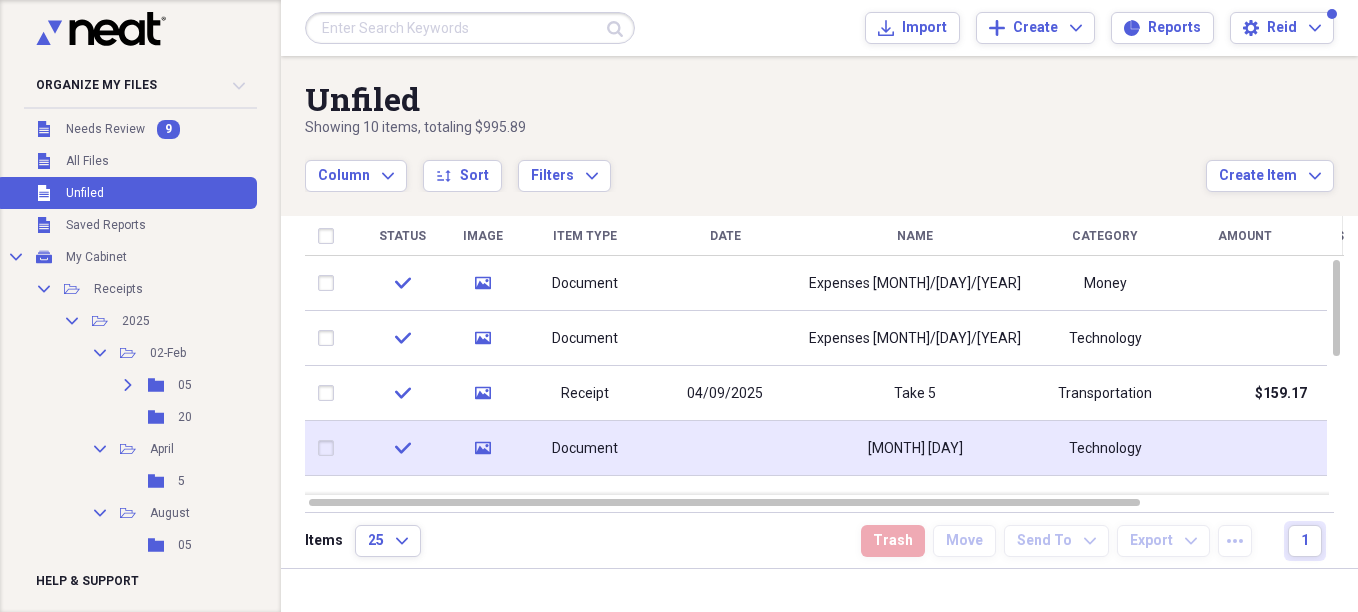 click on "[MONTH] [DAY]" at bounding box center (915, 448) 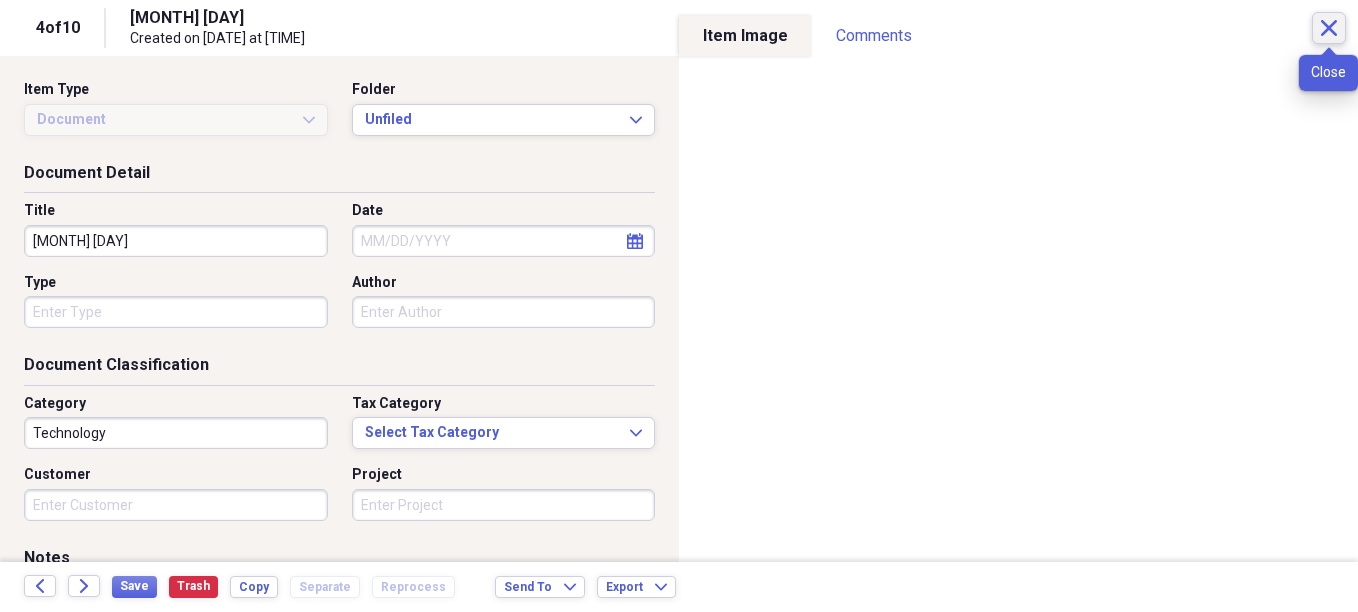 click on "Close" at bounding box center (1329, 28) 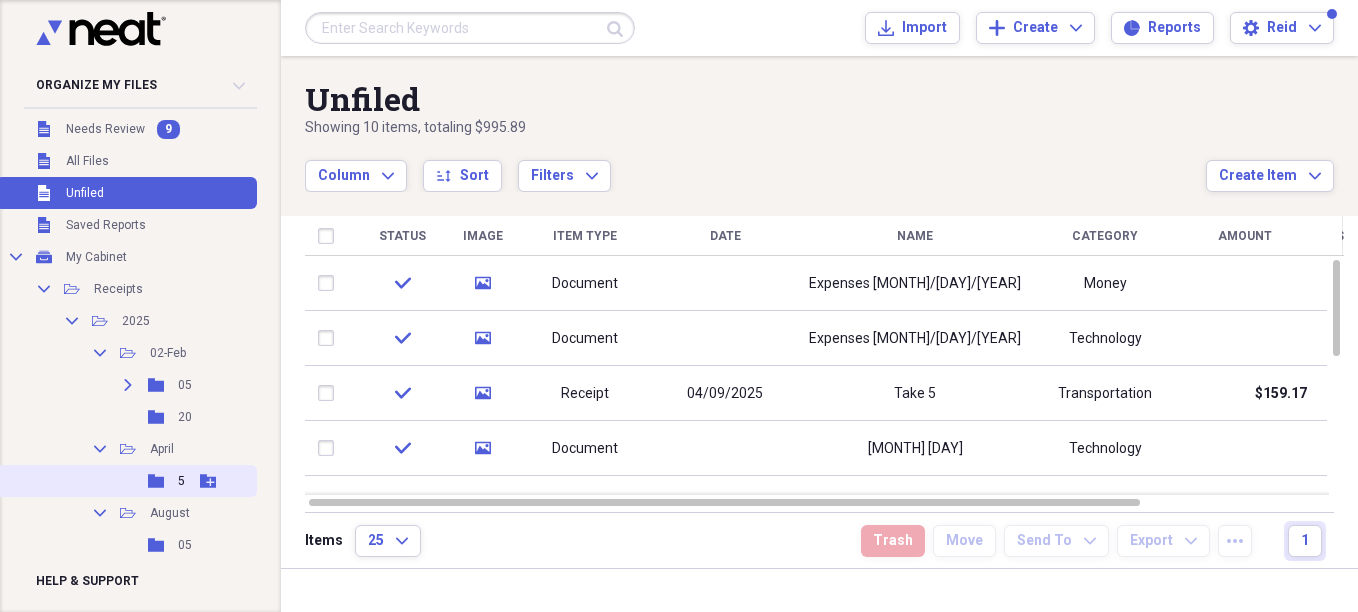 click on "Folder" at bounding box center [157, 481] 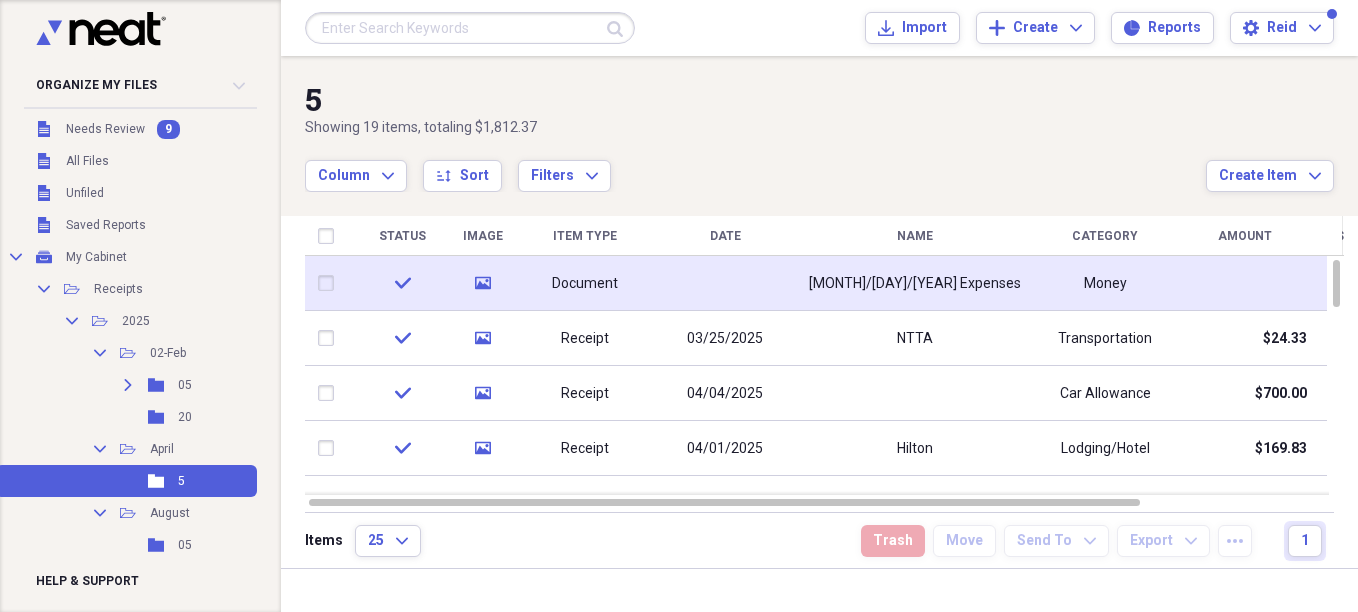 click at bounding box center [725, 283] 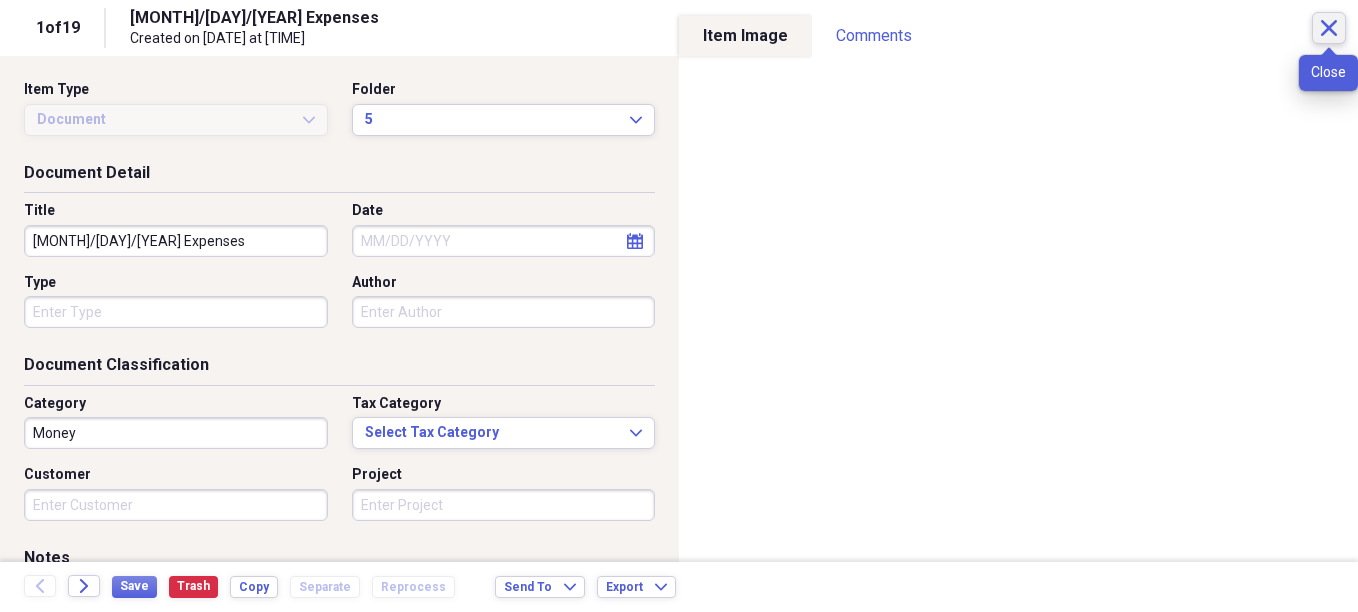 click on "Close" 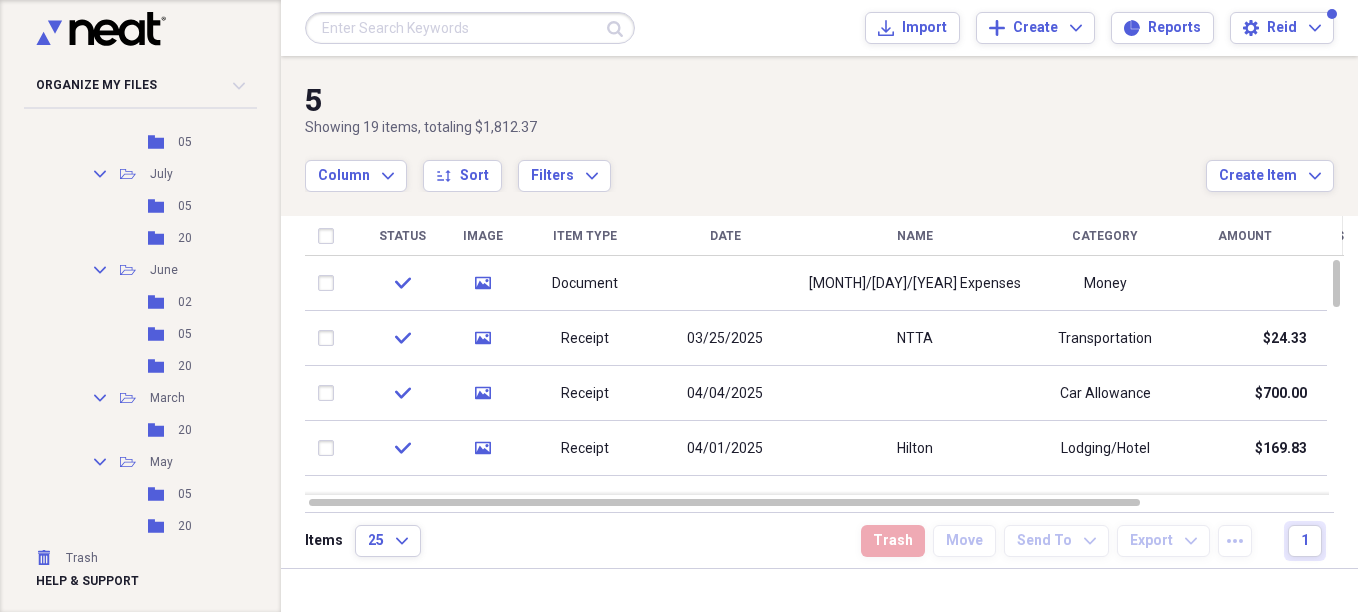 scroll, scrollTop: 416, scrollLeft: 0, axis: vertical 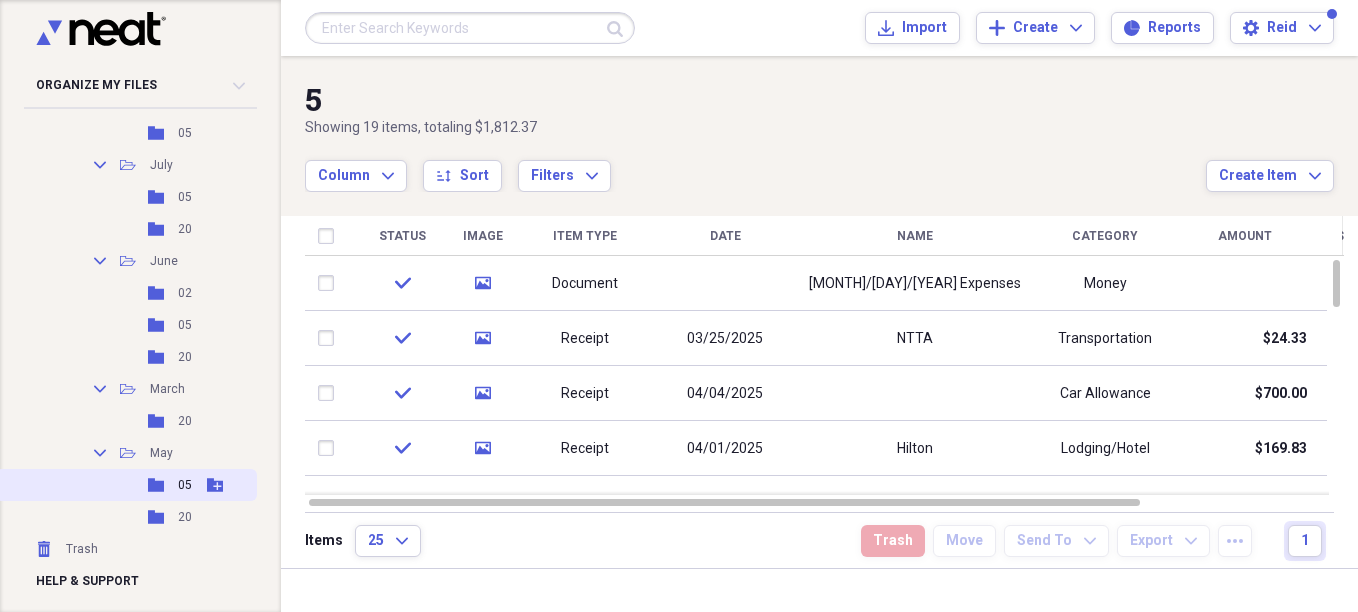 click on "Folder 05 Add Folder" at bounding box center [126, 485] 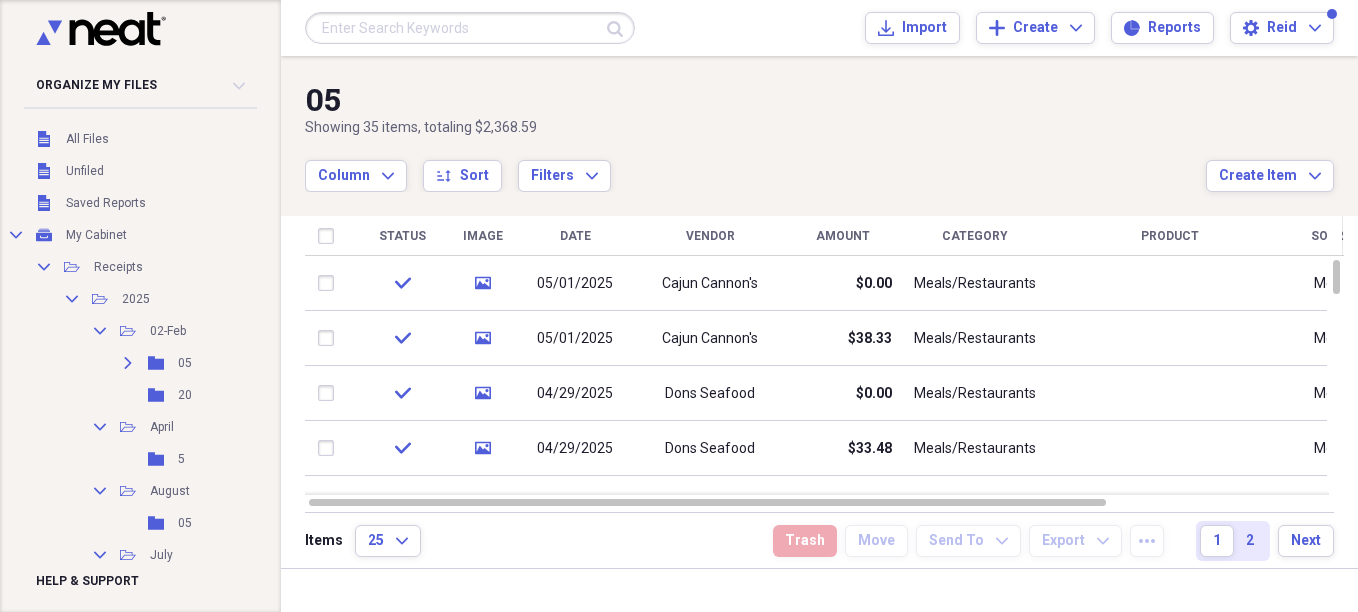scroll, scrollTop: 24, scrollLeft: 0, axis: vertical 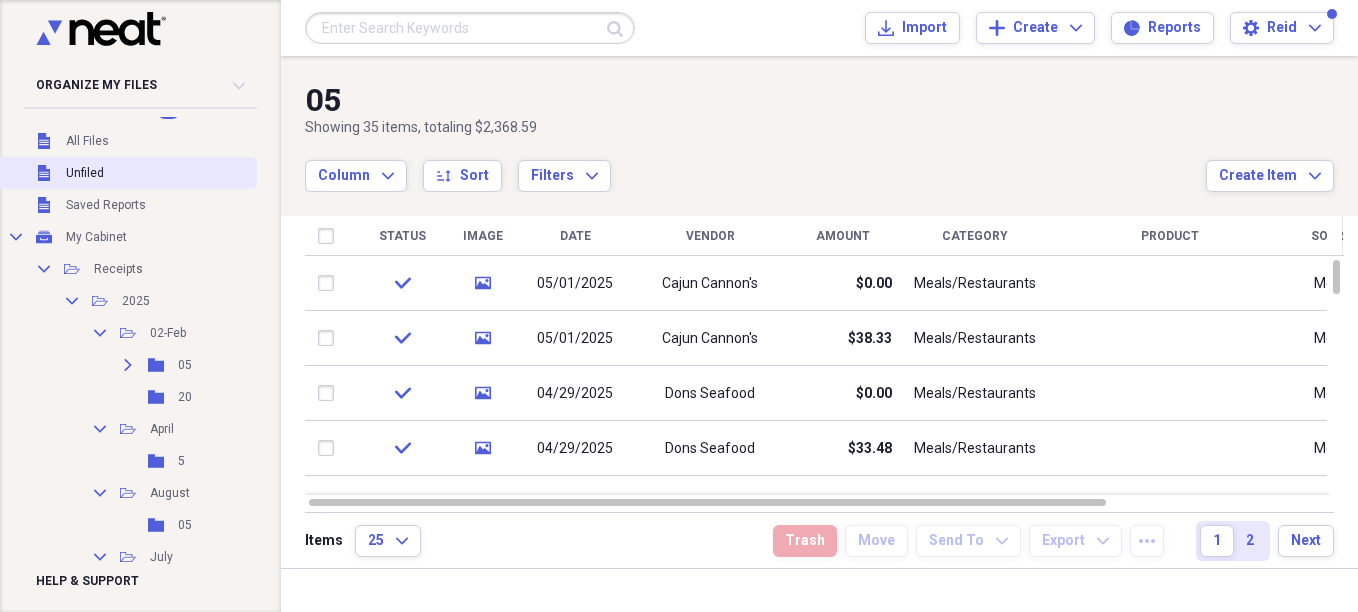 click on "Unfiled" at bounding box center [85, 173] 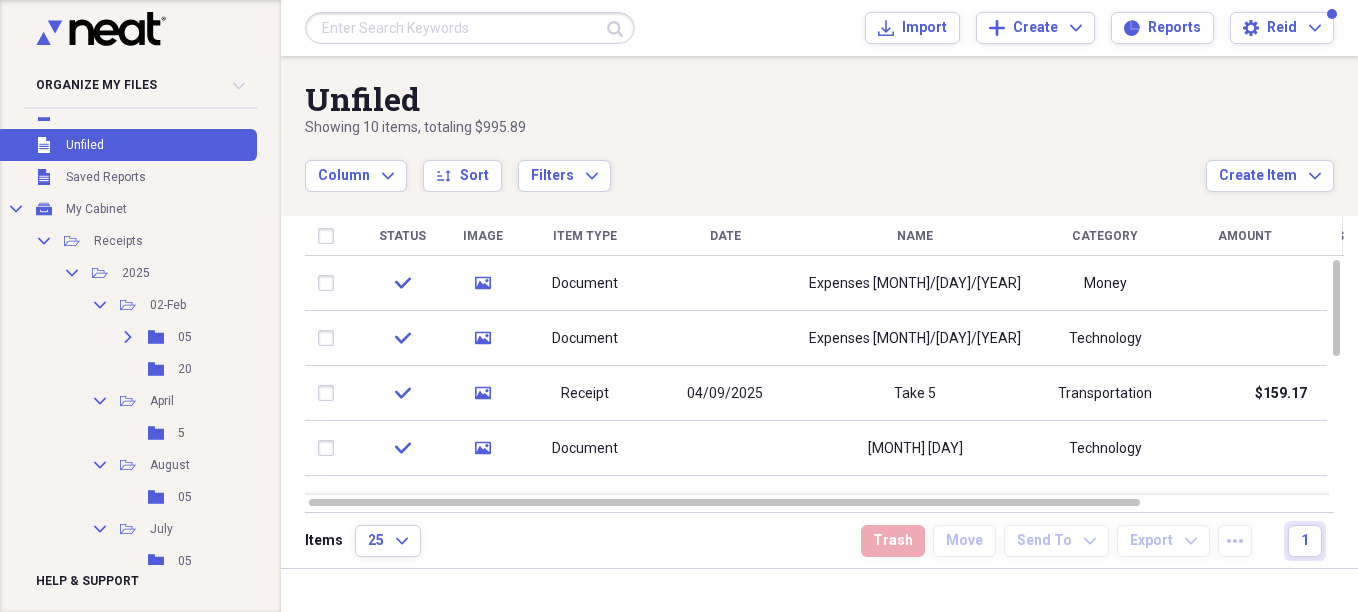 scroll, scrollTop: 64, scrollLeft: 0, axis: vertical 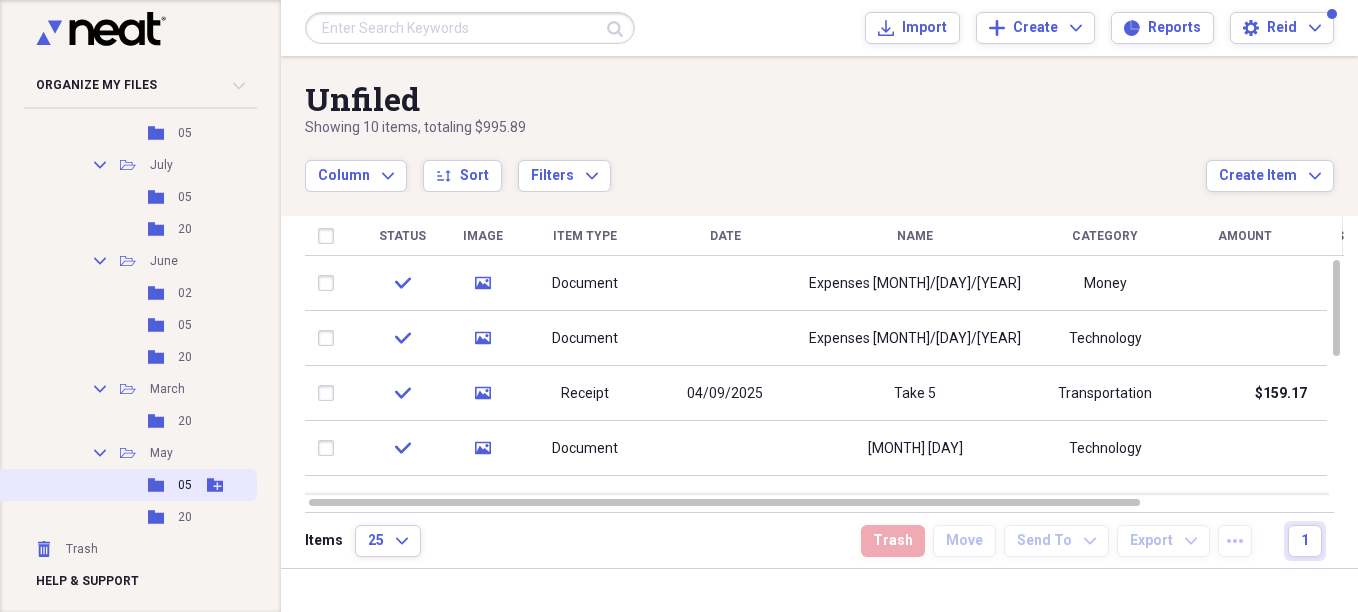 click on "Folder 05 Add Folder" at bounding box center [126, 485] 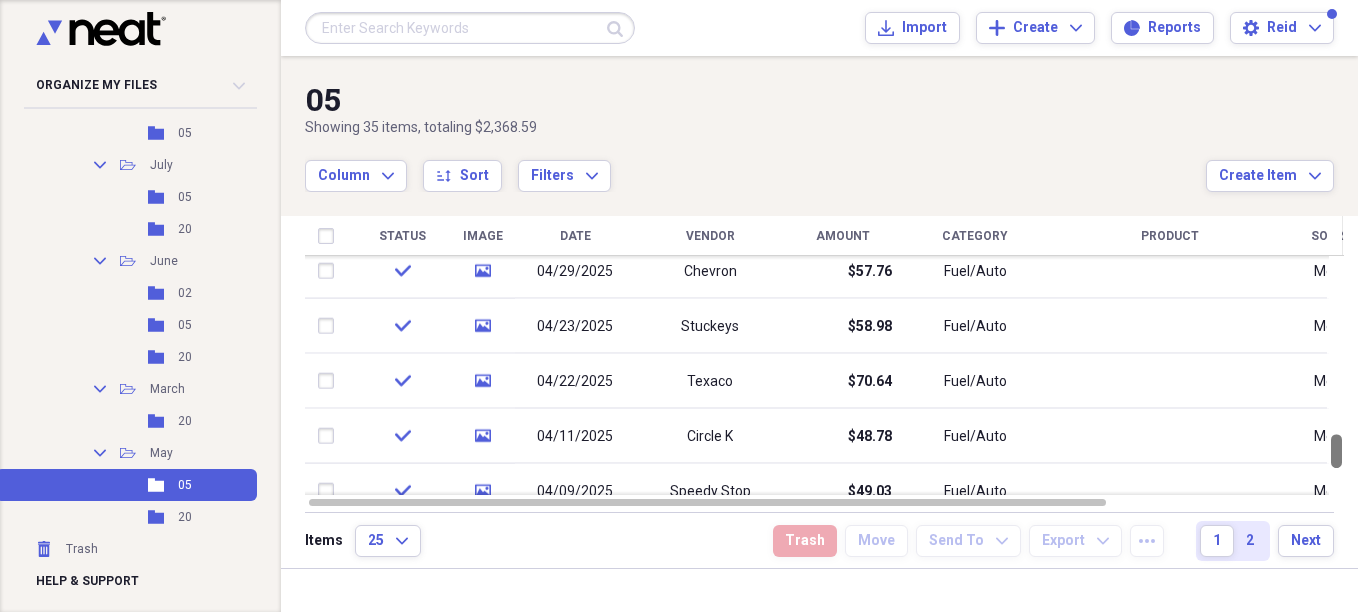 click at bounding box center (1336, 375) 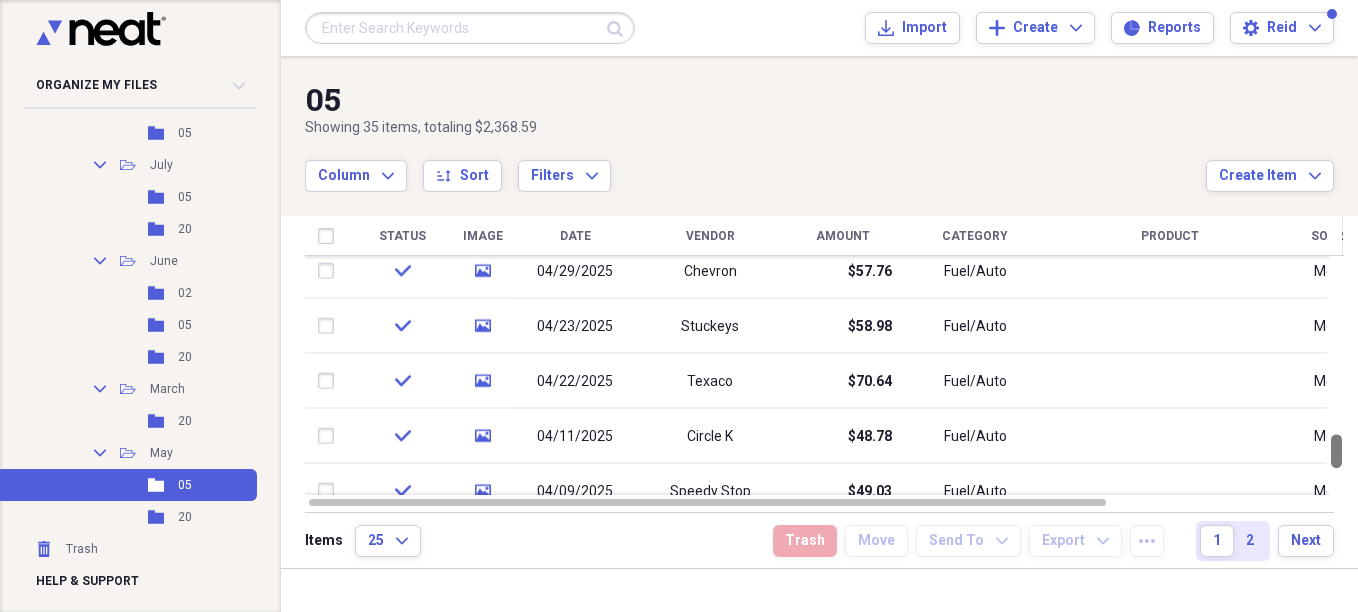 click at bounding box center [1336, 451] 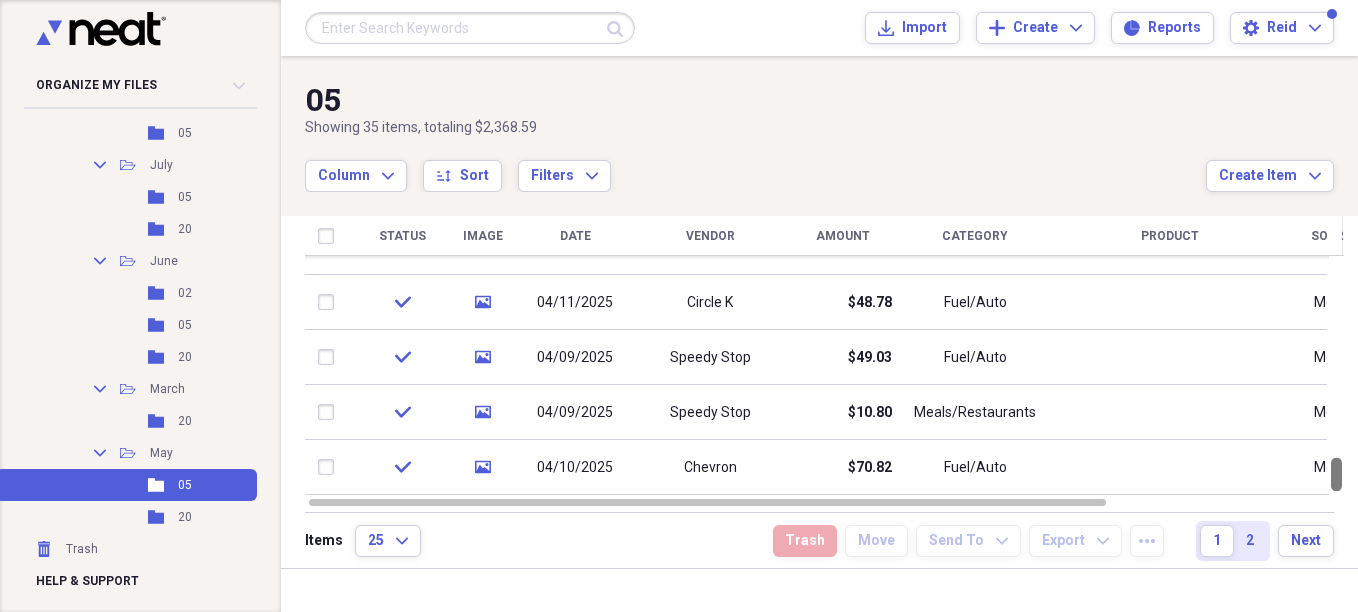 click at bounding box center (1336, 375) 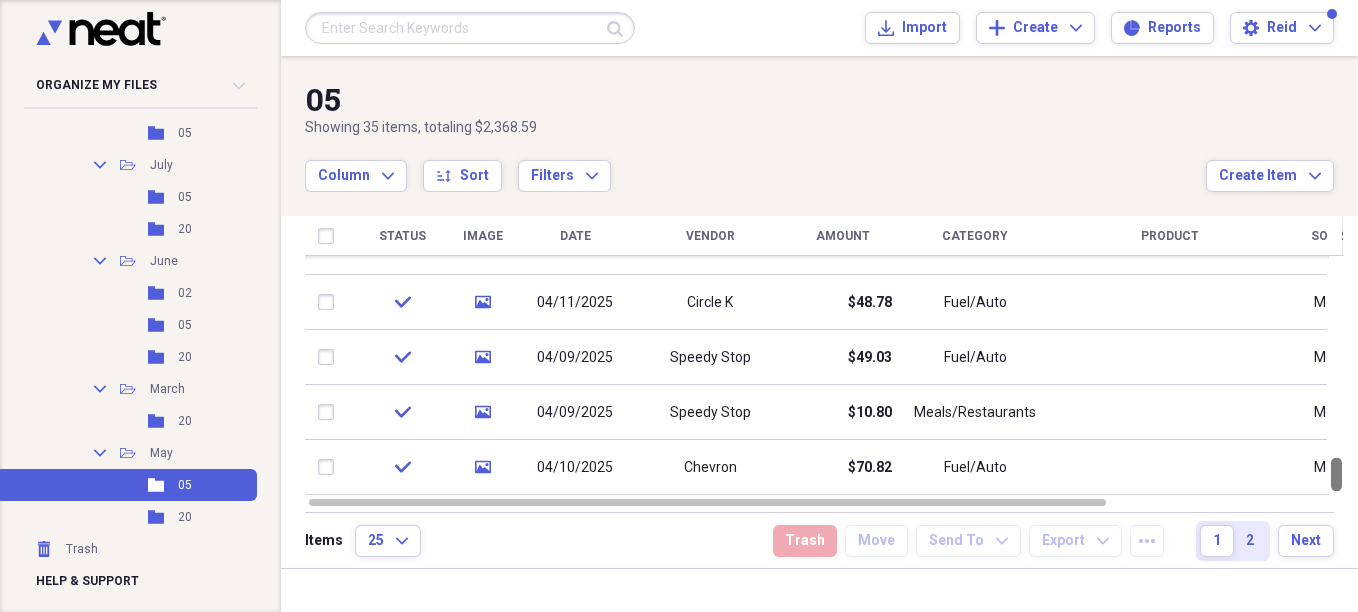 drag, startPoint x: 1350, startPoint y: 491, endPoint x: 1347, endPoint y: 523, distance: 32.140316 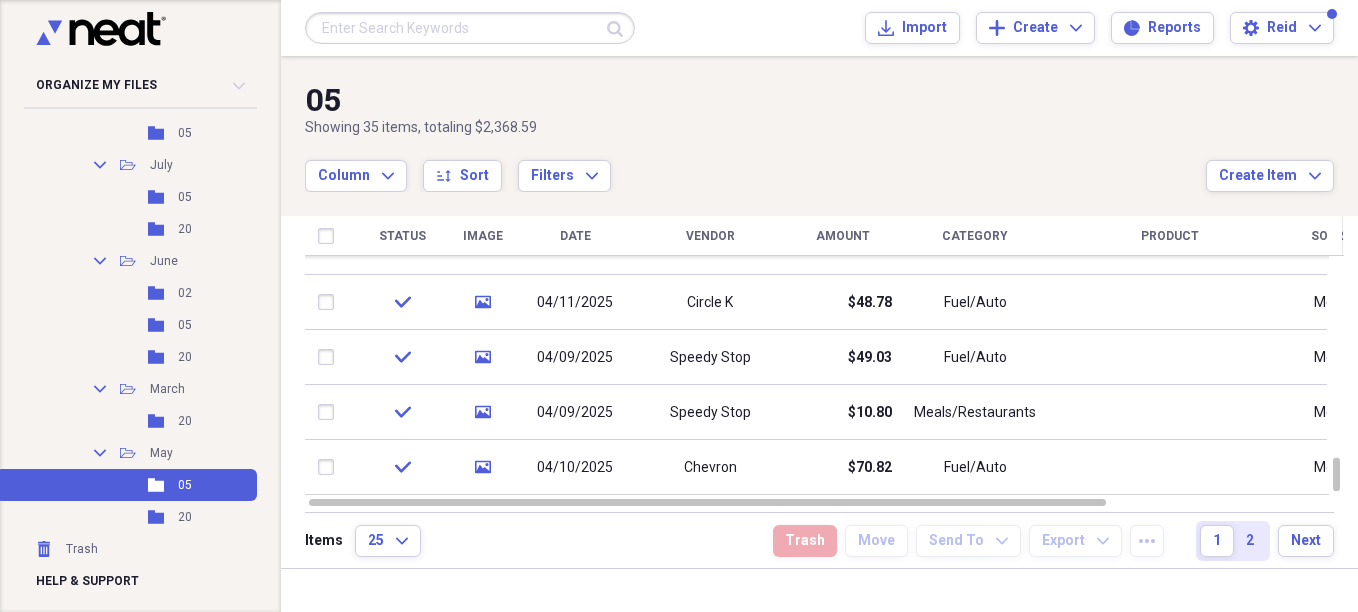 click on "Items 25 Expand Trash Move Send To Expand Export Expand more 1 2 Next" at bounding box center [819, 540] 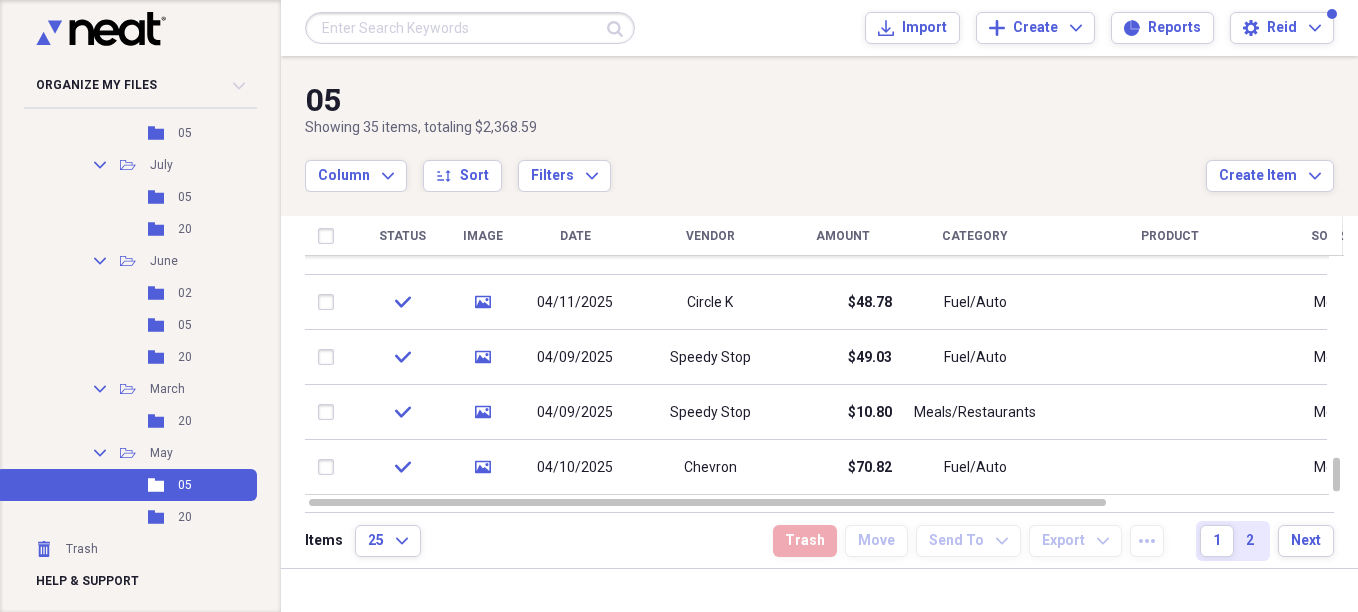 click on "Items 25 Expand Trash Move Send To Expand Export Expand more 1 2 Next" at bounding box center [819, 540] 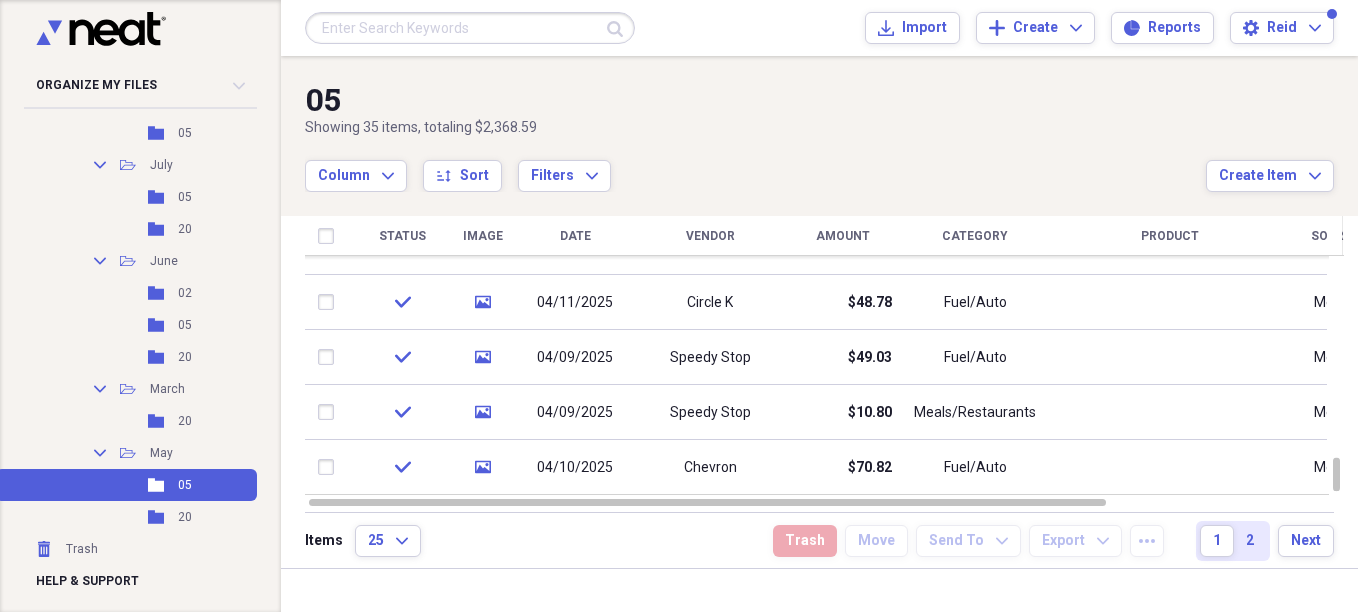 click at bounding box center [1334, 236] 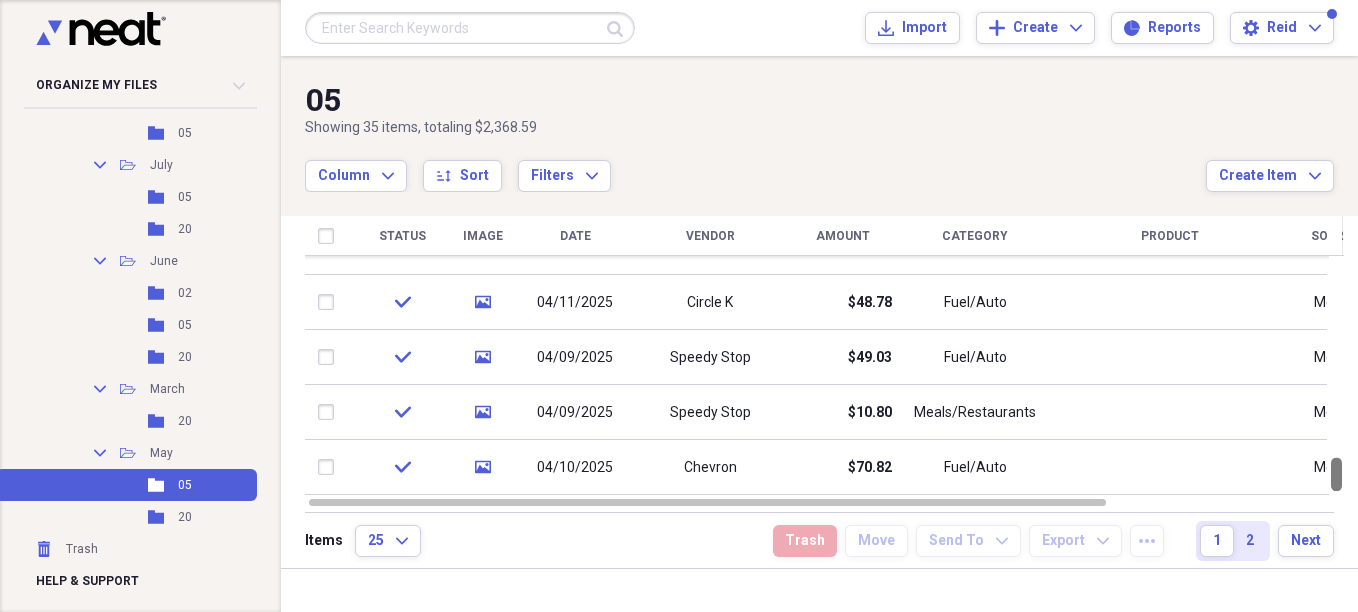 click at bounding box center (1336, 375) 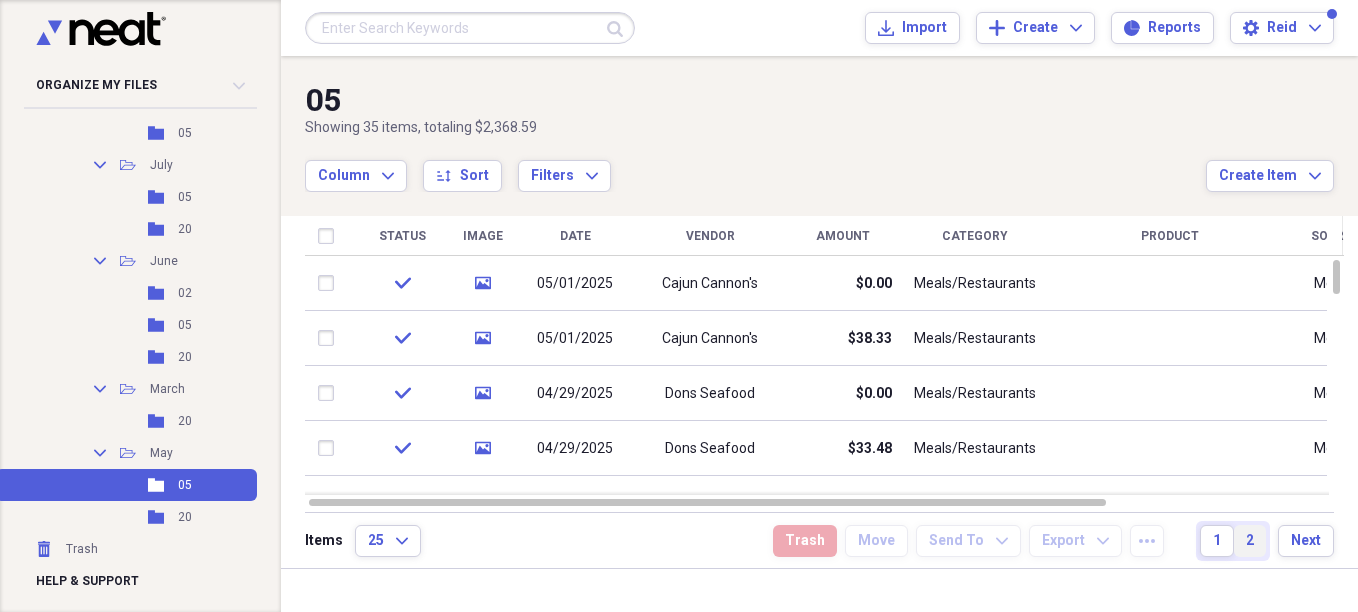 click on "2" at bounding box center [1250, 541] 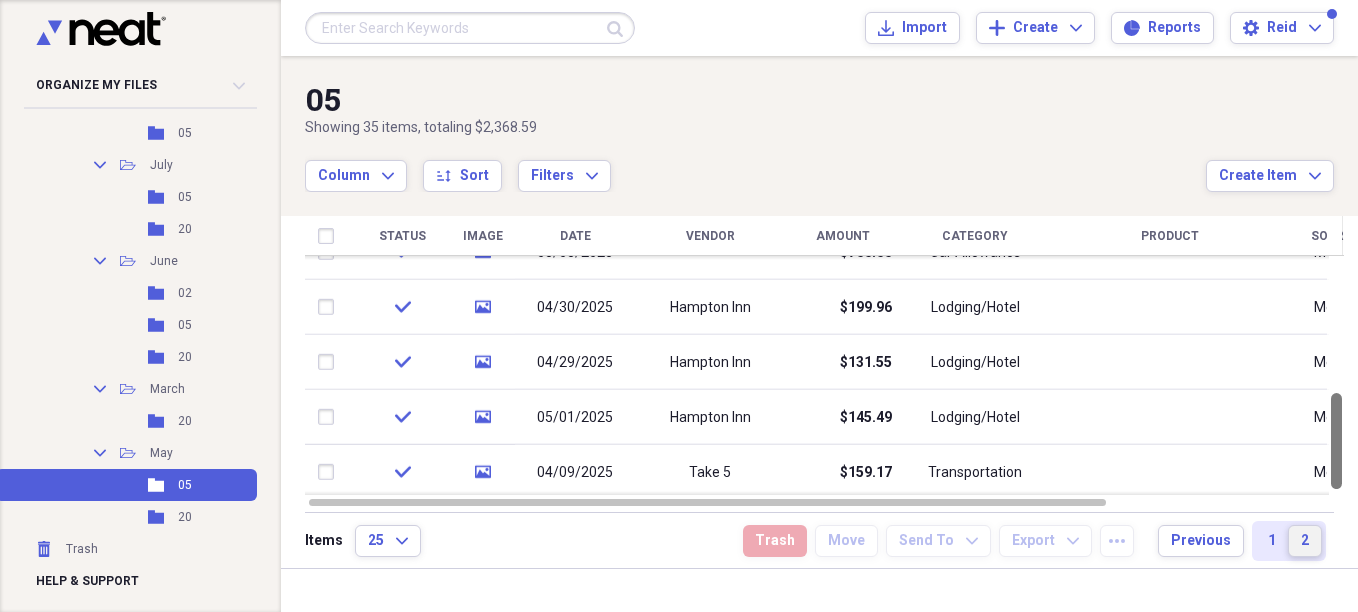 click at bounding box center (1336, 375) 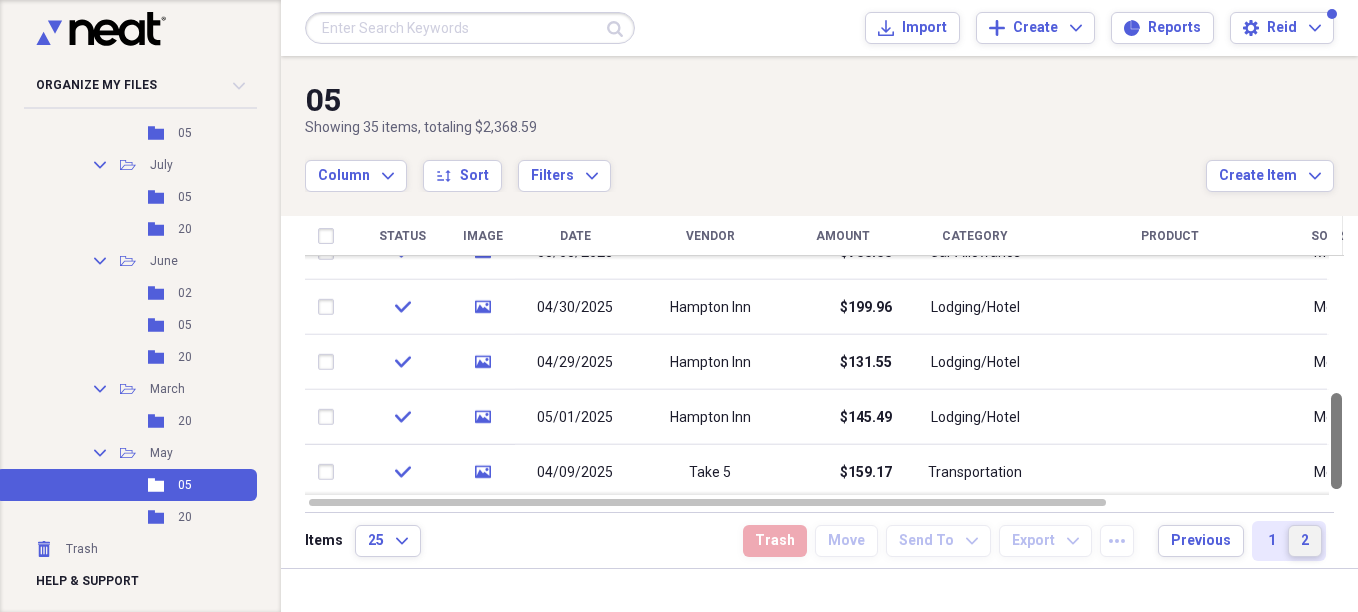 click at bounding box center (1336, 441) 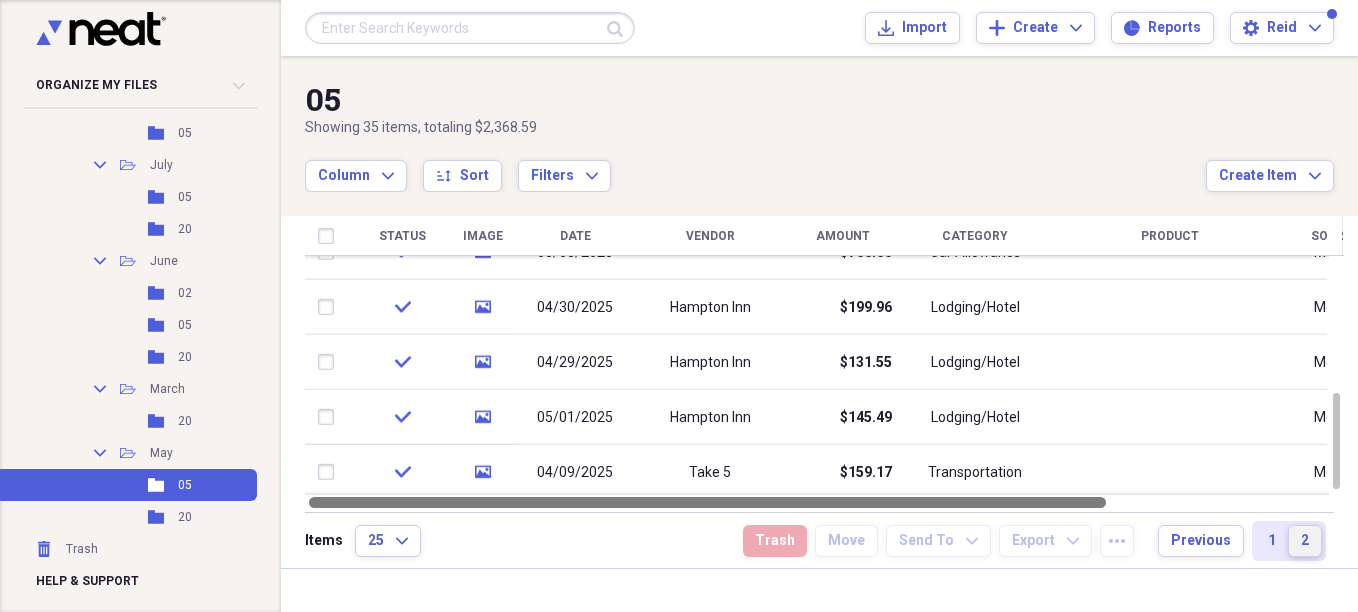 click at bounding box center (824, 502) 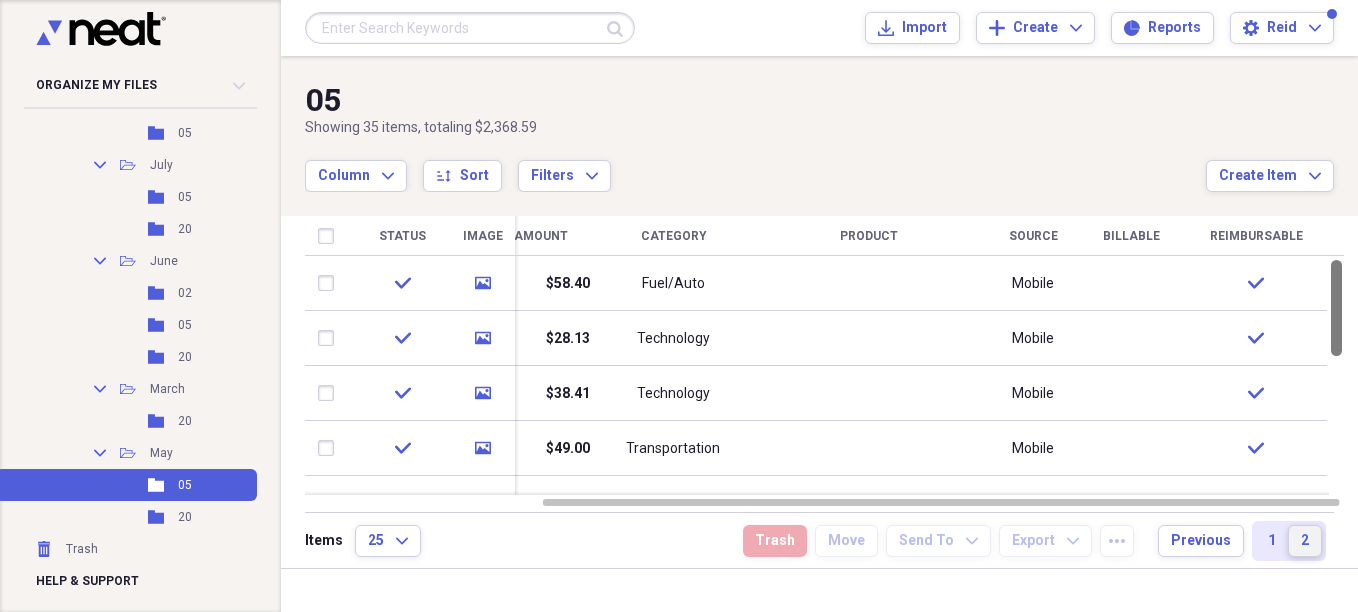 click at bounding box center [1336, 375] 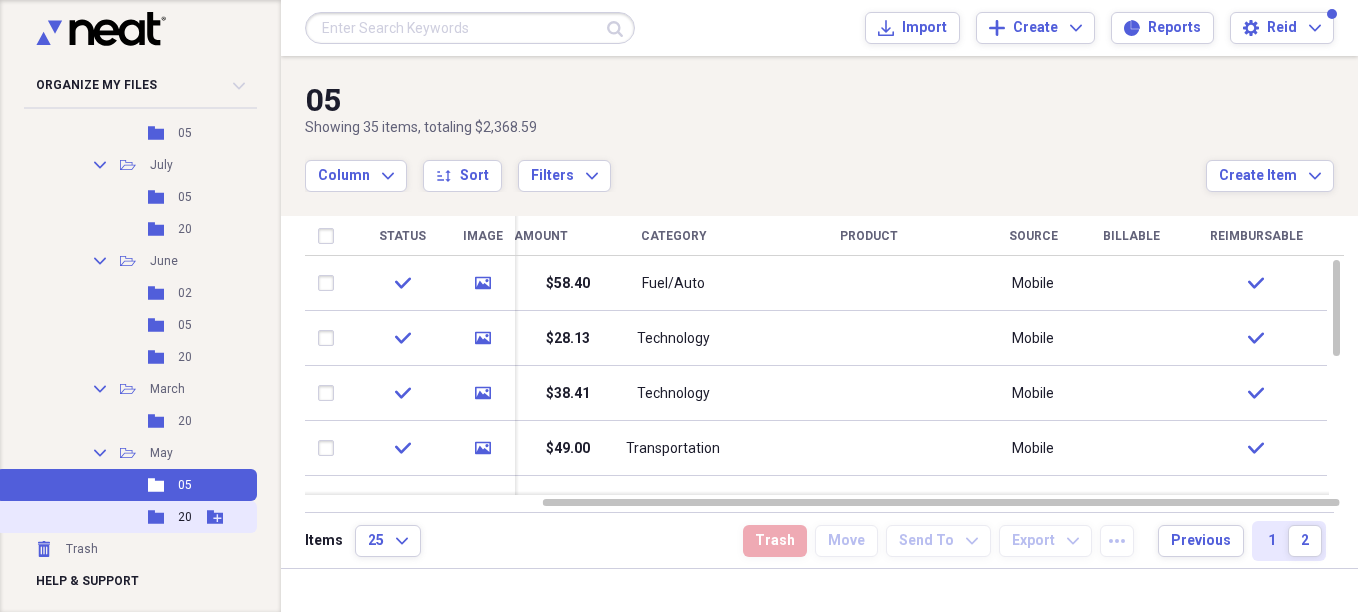 click on "Folder" at bounding box center (157, 517) 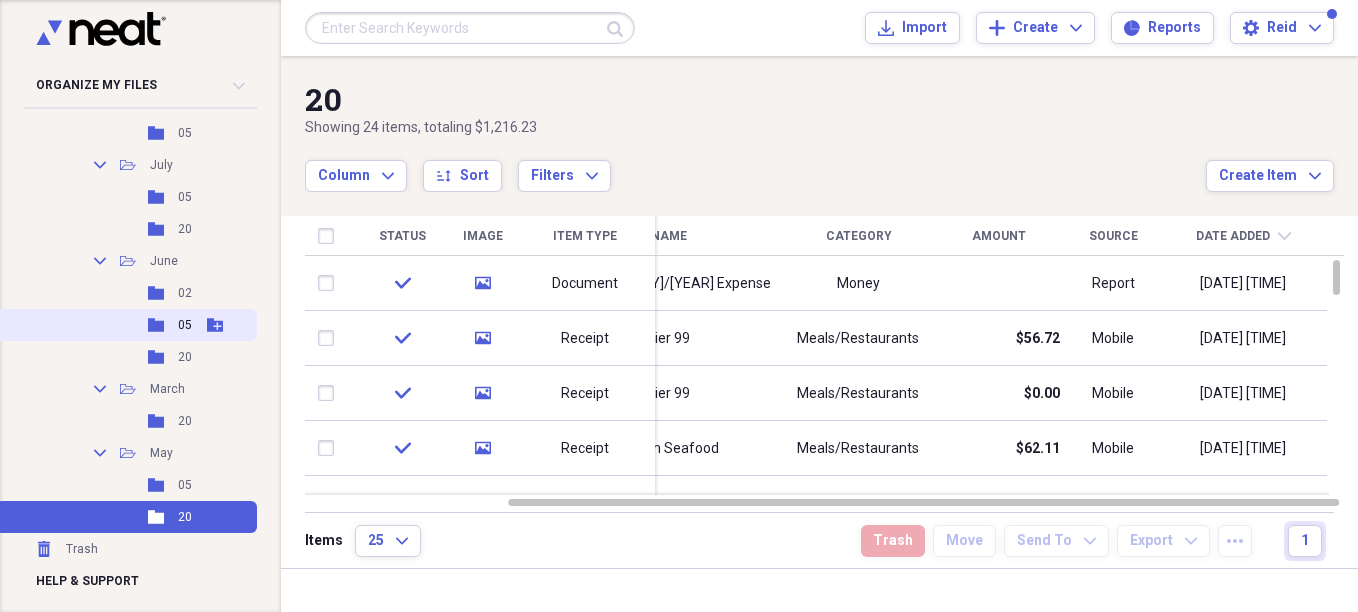 click on "Folder 05 Add Folder" at bounding box center (126, 325) 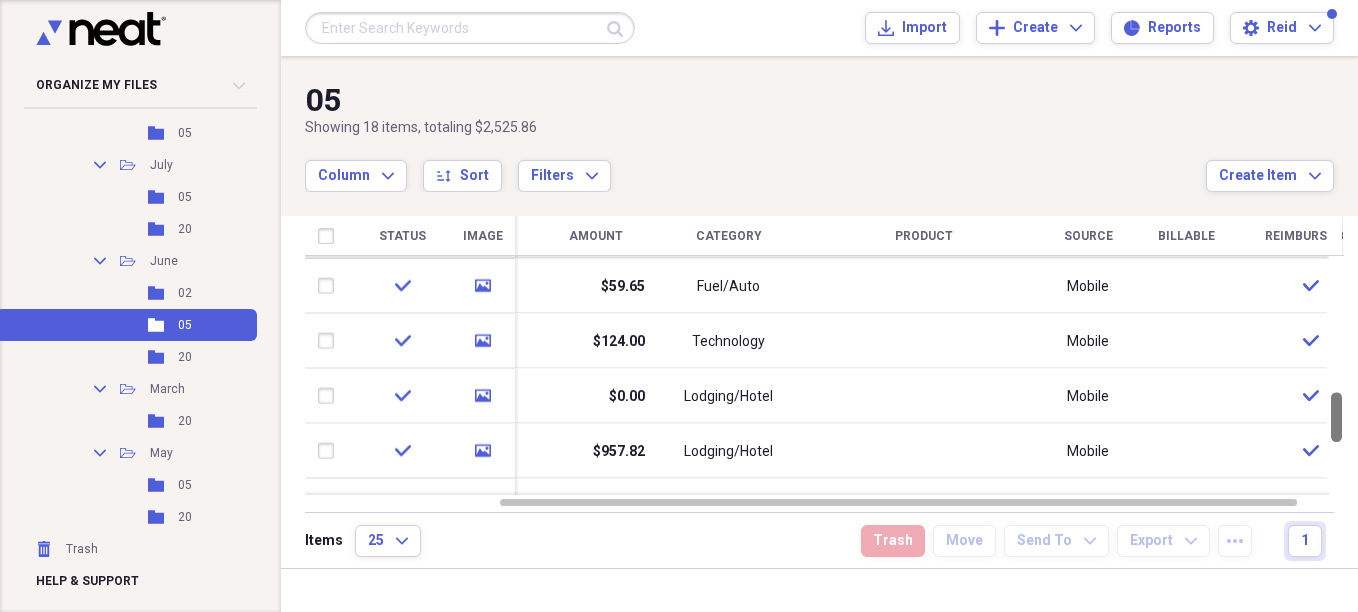 click at bounding box center [1336, 375] 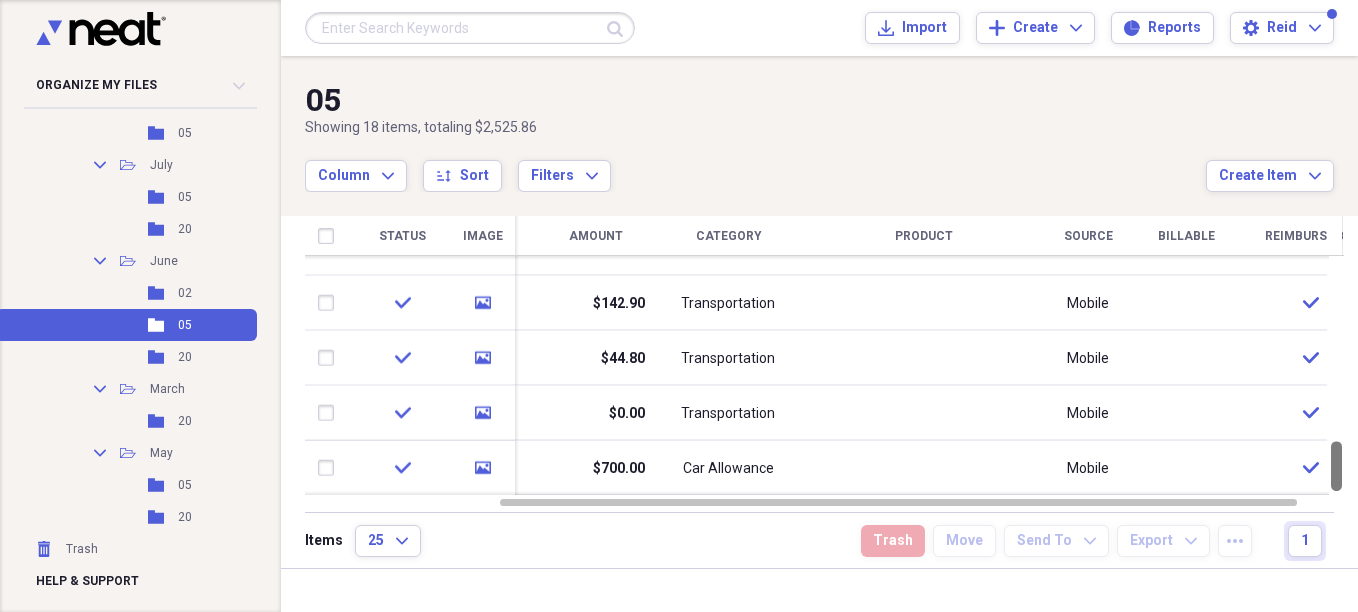 click at bounding box center [1336, 375] 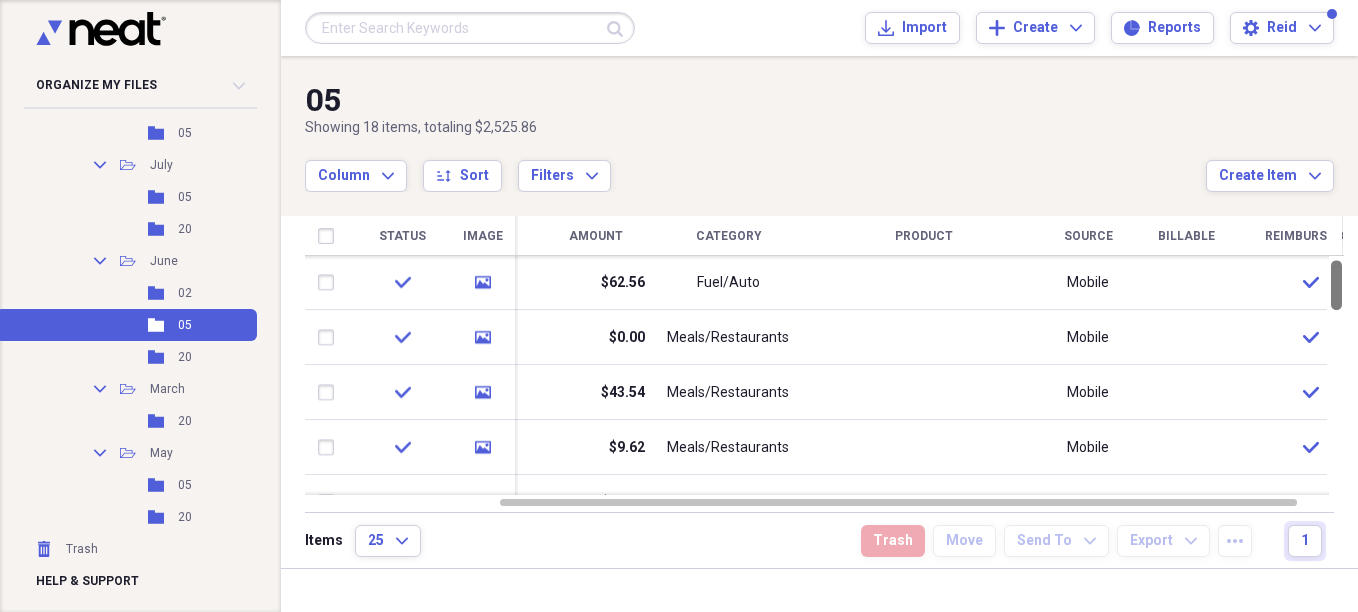 click at bounding box center [1336, 375] 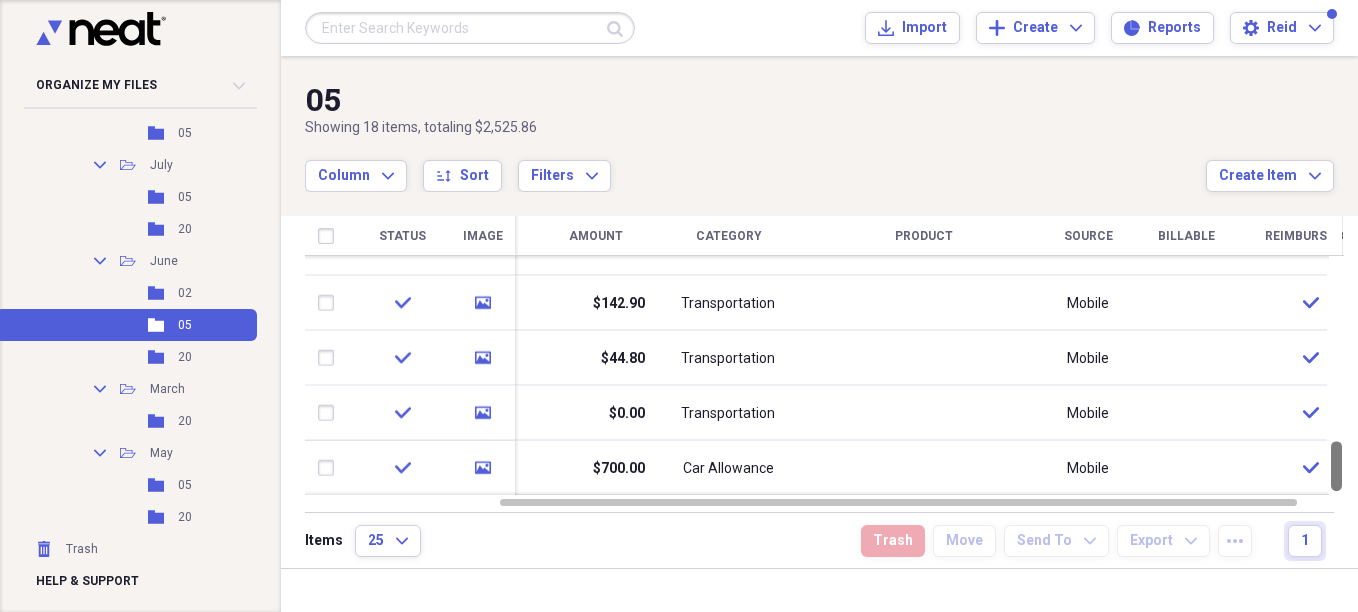 click at bounding box center (1336, 375) 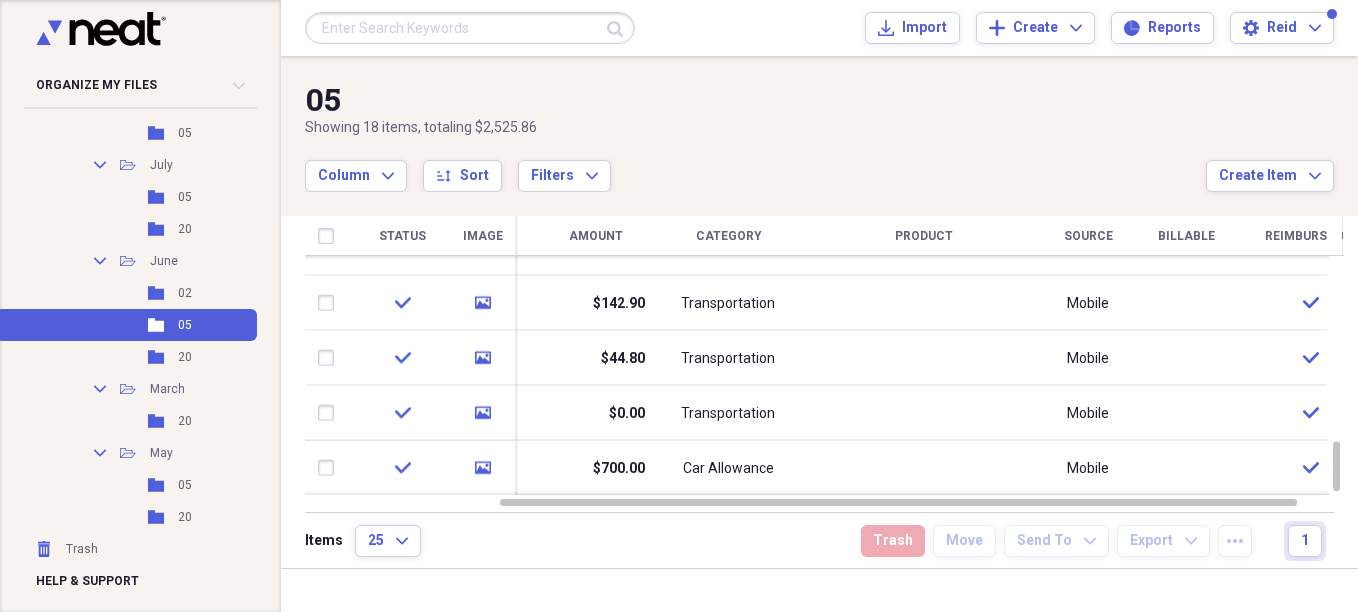 click on "Status Image Date Vendor Amount Category Product Source Billable Reimbursable check media [DATE] [VENDOR] $[AMOUNT] [CATEGORY] [PRODUCT] [SOURCE] [BILLABLE] [REIMBURSABLE] check media [DATE] [VENDOR] $[AMOUNT] [CATEGORY] [PRODUCT] [SOURCE] [BILLABLE] [REIMBURSABLE] check media [DATE] [VENDOR] $[AMOUNT] [CATEGORY] [PRODUCT] [SOURCE] [BILLABLE] [REIMBURSABLE] check media [DATE] [VENDOR] $[AMOUNT] [CATEGORY] [PRODUCT] [SOURCE] [BILLABLE] [REIMBURSABLE] check media [DATE] [VENDOR] $[AMOUNT] [CATEGORY] [PRODUCT] [SOURCE] [BILLABLE] [REIMBURSABLE] check media [DATE] [VENDOR] $[AMOUNT] [CATEGORY] [PRODUCT] [SOURCE] [BILLABLE] [REIMBURSABLE] check media [DATE] [VENDOR] $[AMOUNT] [CATEGORY] [PRODUCT] [SOURCE] [BILLABLE] [REIMBURSABLE] check media [DATE] [VENDOR] $[AMOUNT] [CATEGORY] [PRODUCT] [SOURCE] [BILLABLE] [REIMBURSABLE] check media [DATE] [VENDOR] $[AMOUNT] [CATEGORY] [PRODUCT] [SOURCE] [BILLABLE] [REIMBURSABLE] check media [DATE] [VENDOR] $[AMOUNT] [CATEGORY] [PRODUCT] [SOURCE] [BILLABLE] [REIMBURSABLE] check media [DATE] [VENDOR] $[AMOUNT] [CATEGORY] [PRODUCT] [SOURCE] [BILLABLE] [REIMBURSABLE] check media [DATE] [VENDOR] $[AMOUNT] [CATEGORY] [PRODUCT] [SOURCE] [BILLABLE] [REIMBURSABLE] check media [DATE] [VENDOR] $[AMOUNT] [CATEGORY] [PRODUCT] [SOURCE] [BILLABLE] [REIMBURSABLE] check media [DATE] [VENDOR] $[AMOUNT] [CATEGORY] [PRODUCT] [SOURCE] [BILLABLE] [REIMBURSABLE]" at bounding box center (824, 364) 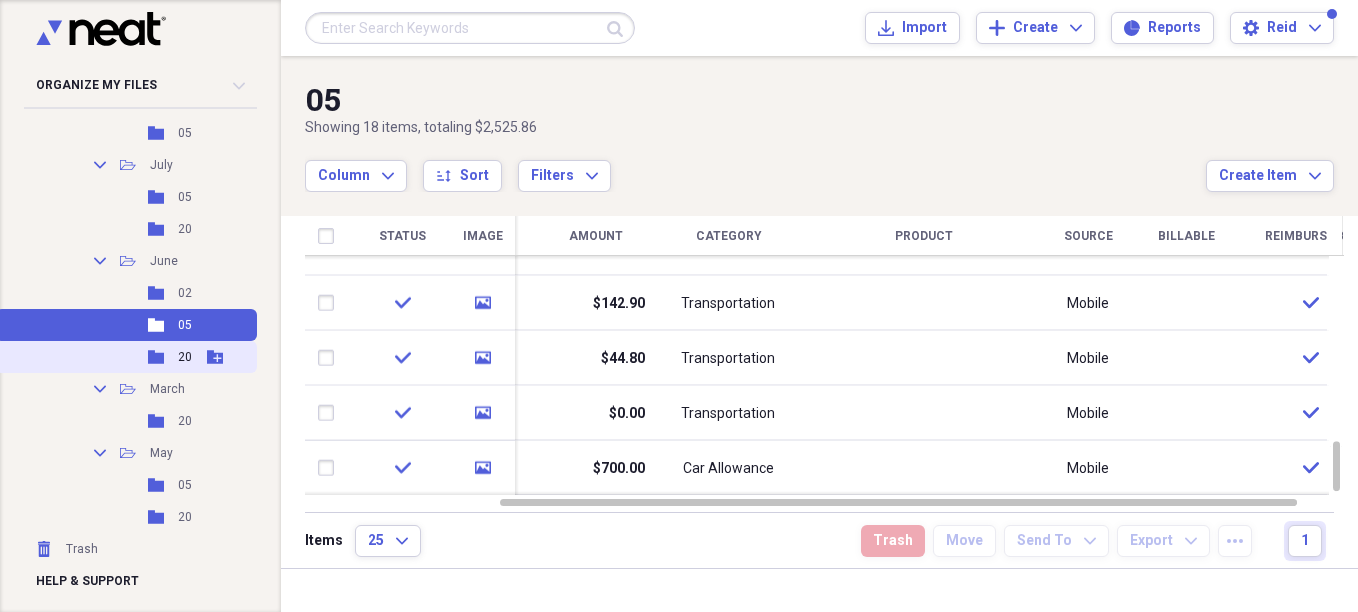 click on "20" at bounding box center (185, 357) 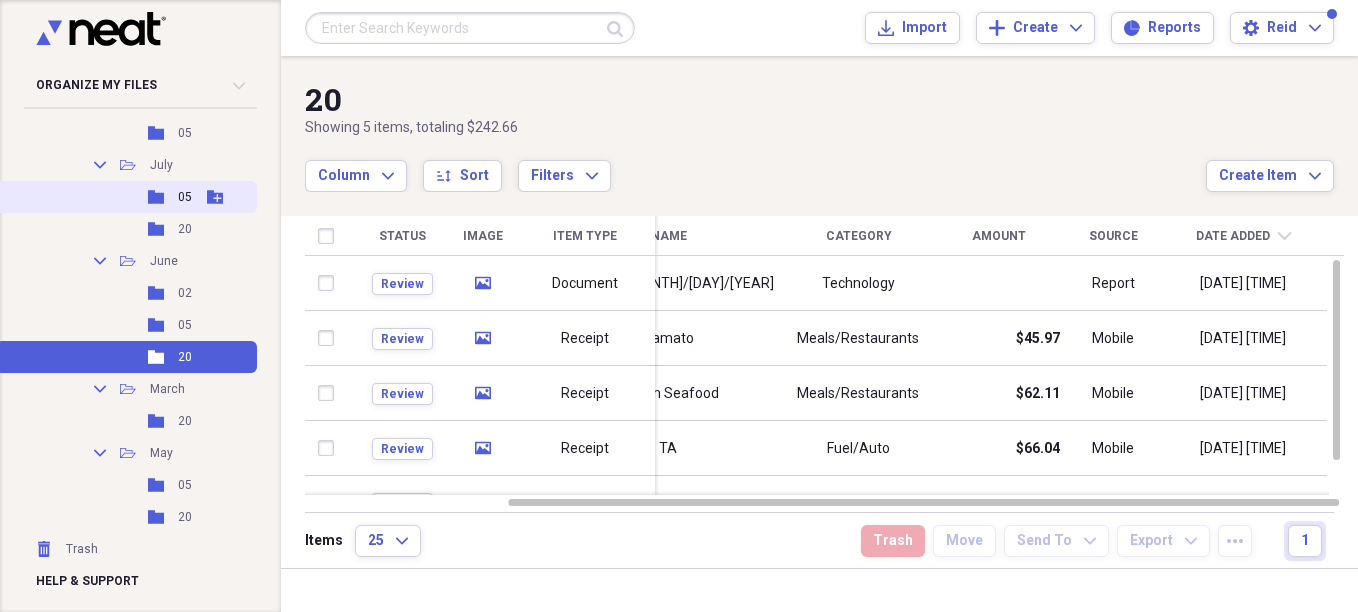 click on "Folder" at bounding box center [157, 197] 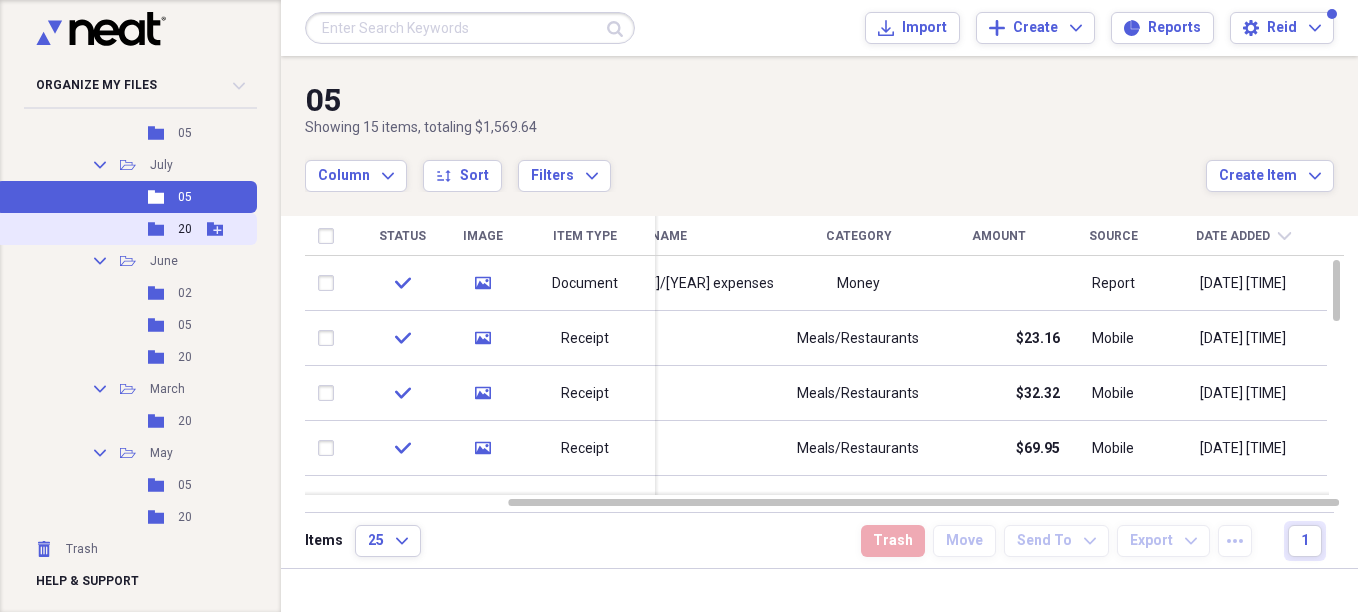 click on "Folder 20 Add Folder" at bounding box center (126, 229) 